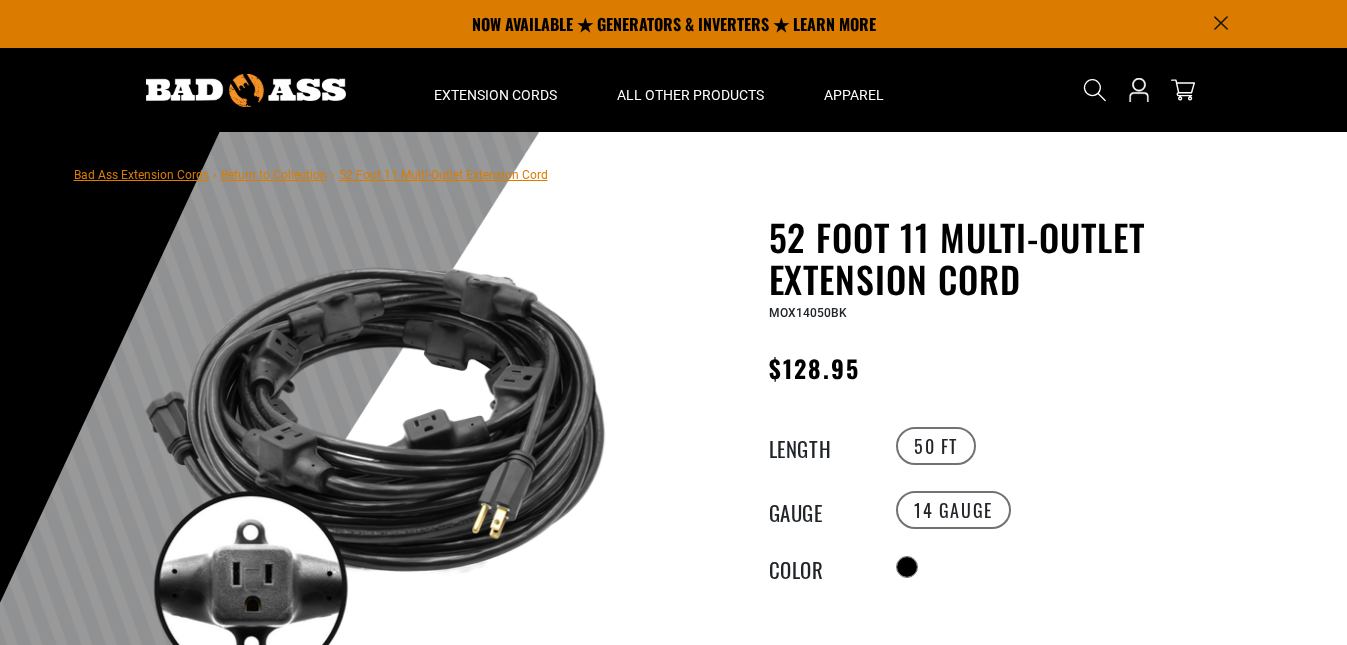 scroll, scrollTop: 0, scrollLeft: 0, axis: both 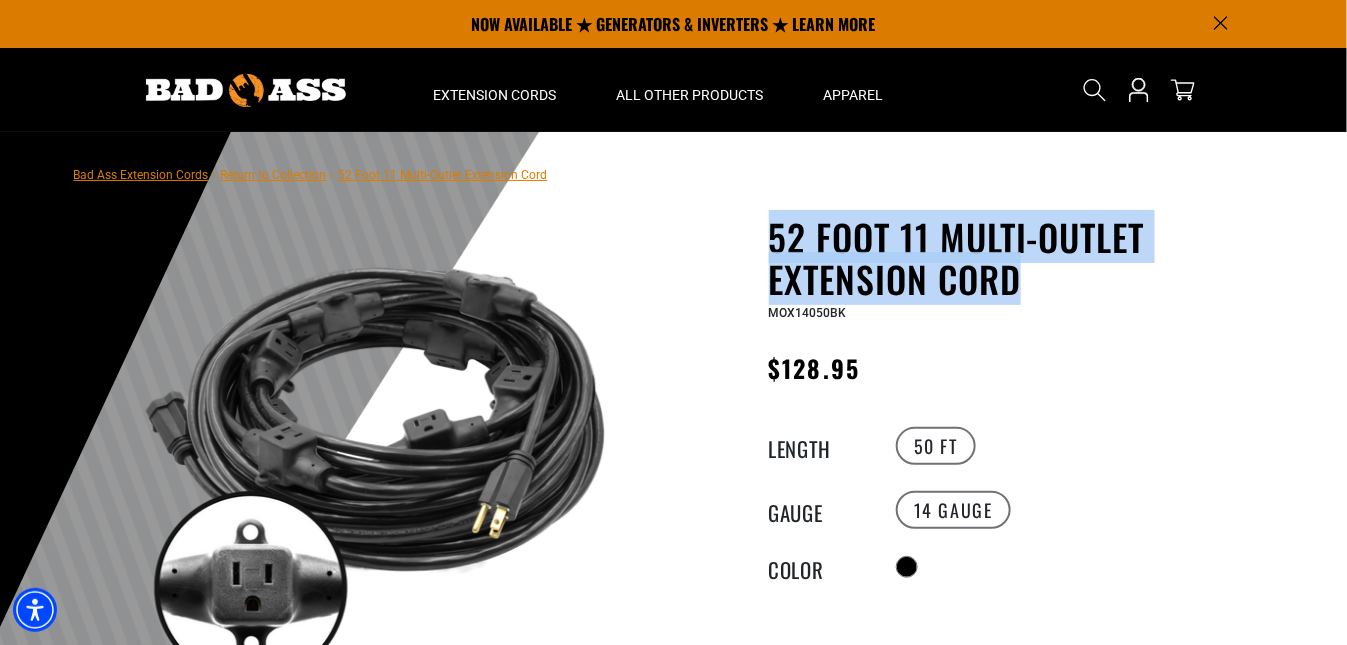 drag, startPoint x: 1014, startPoint y: 286, endPoint x: 769, endPoint y: 242, distance: 248.91966 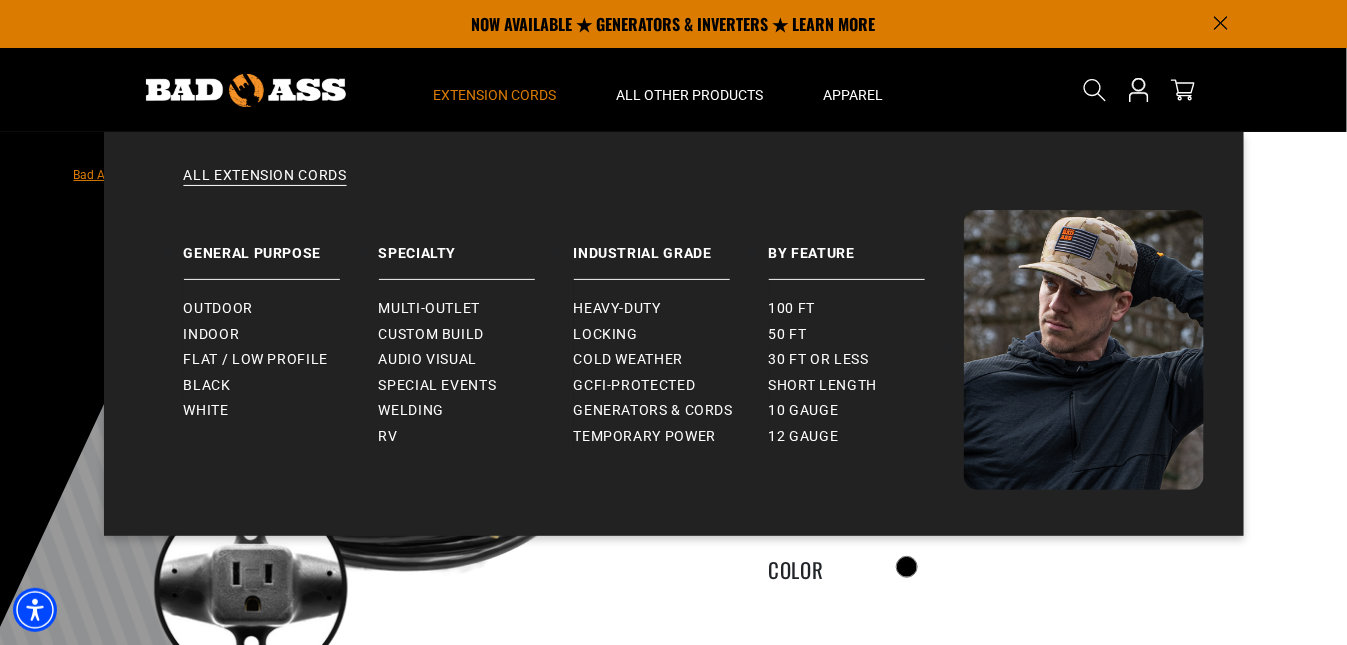 drag, startPoint x: 769, startPoint y: 242, endPoint x: 512, endPoint y: 92, distance: 297.57184 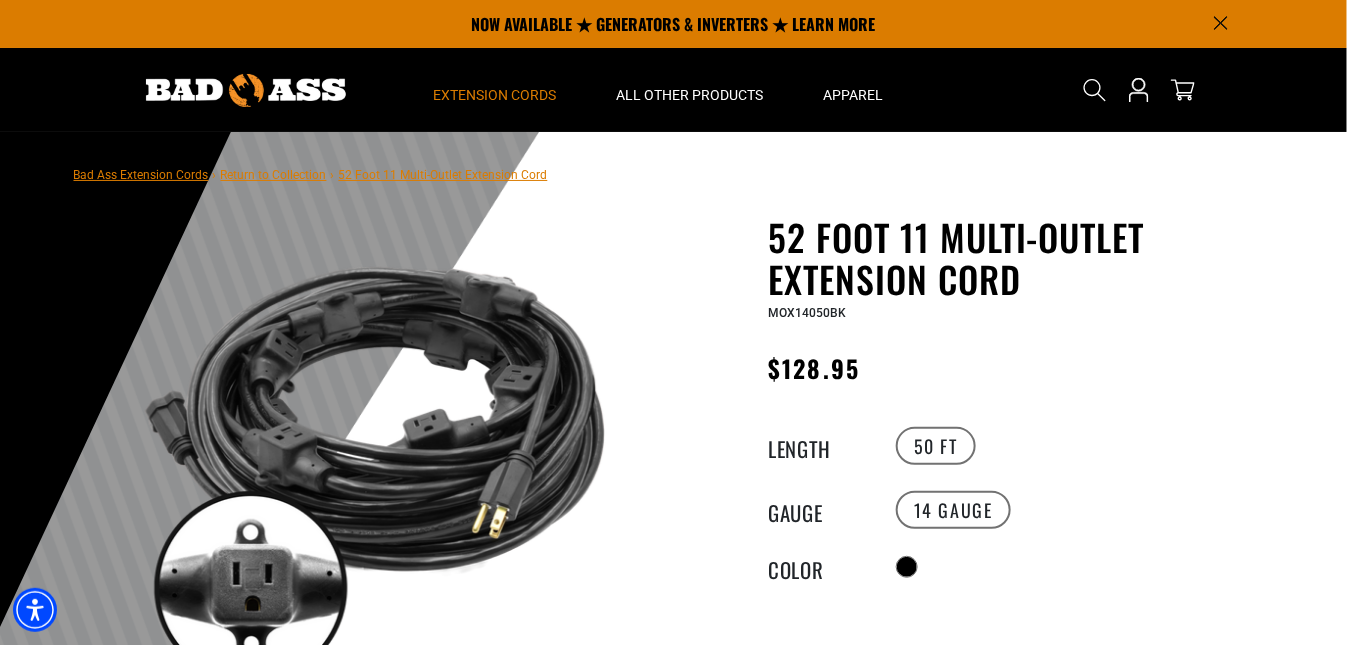 click on "Extension Cords" at bounding box center (495, 95) 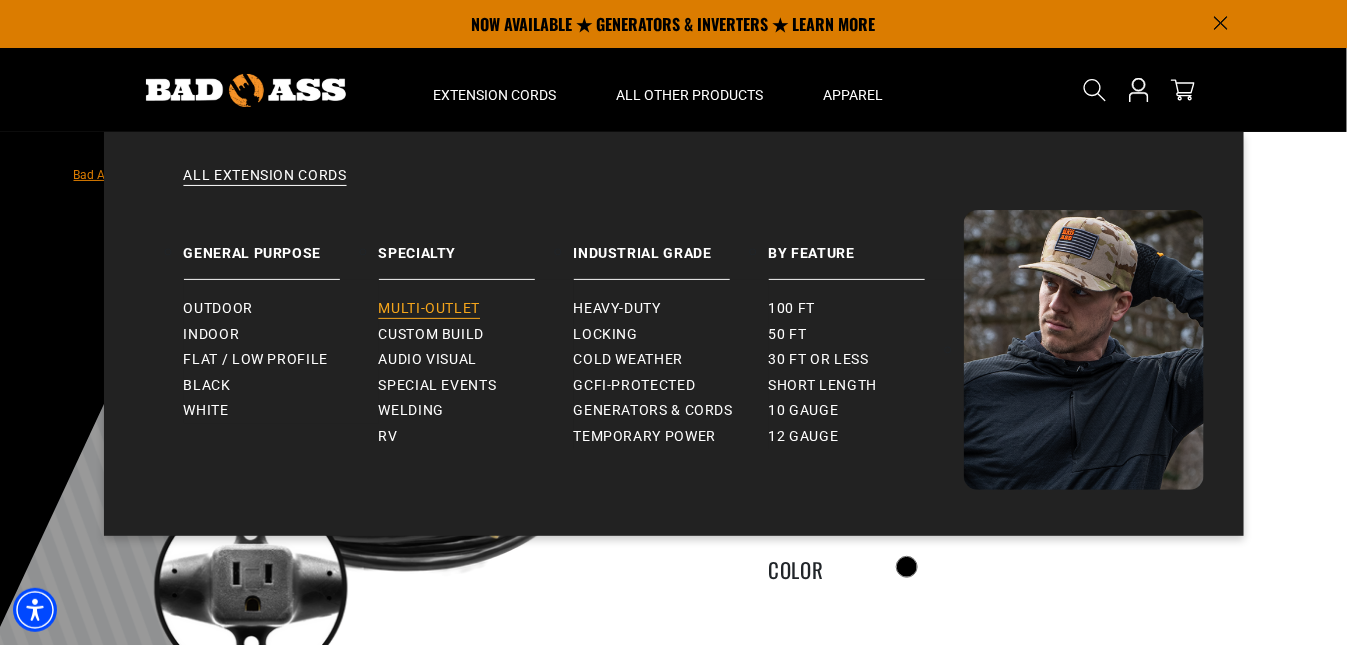 click on "Multi-Outlet" at bounding box center (430, 309) 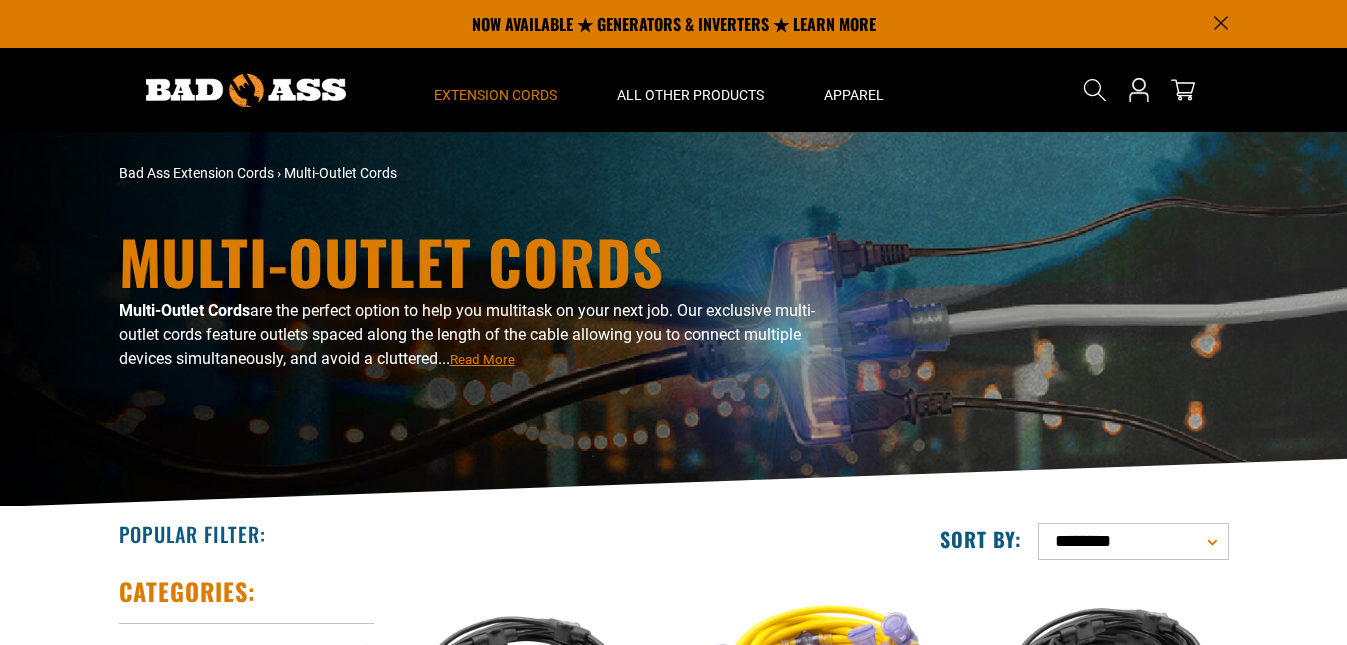 scroll, scrollTop: 0, scrollLeft: 0, axis: both 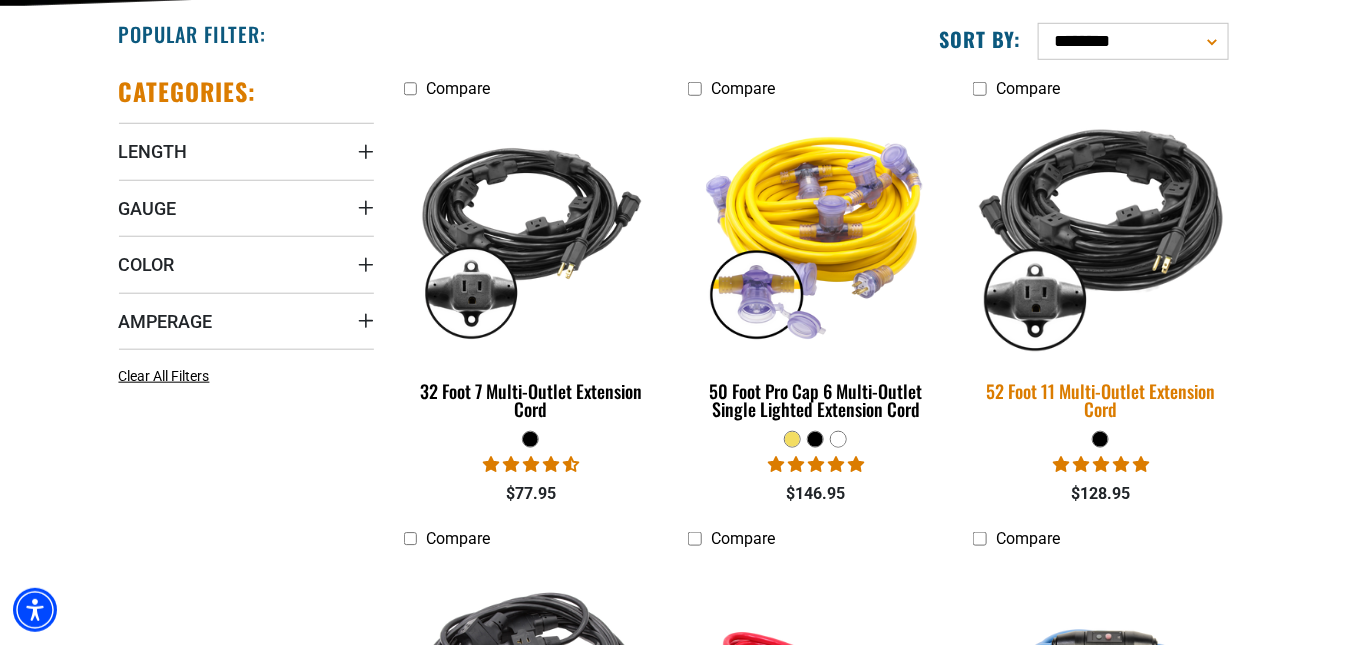 click at bounding box center (1101, 233) 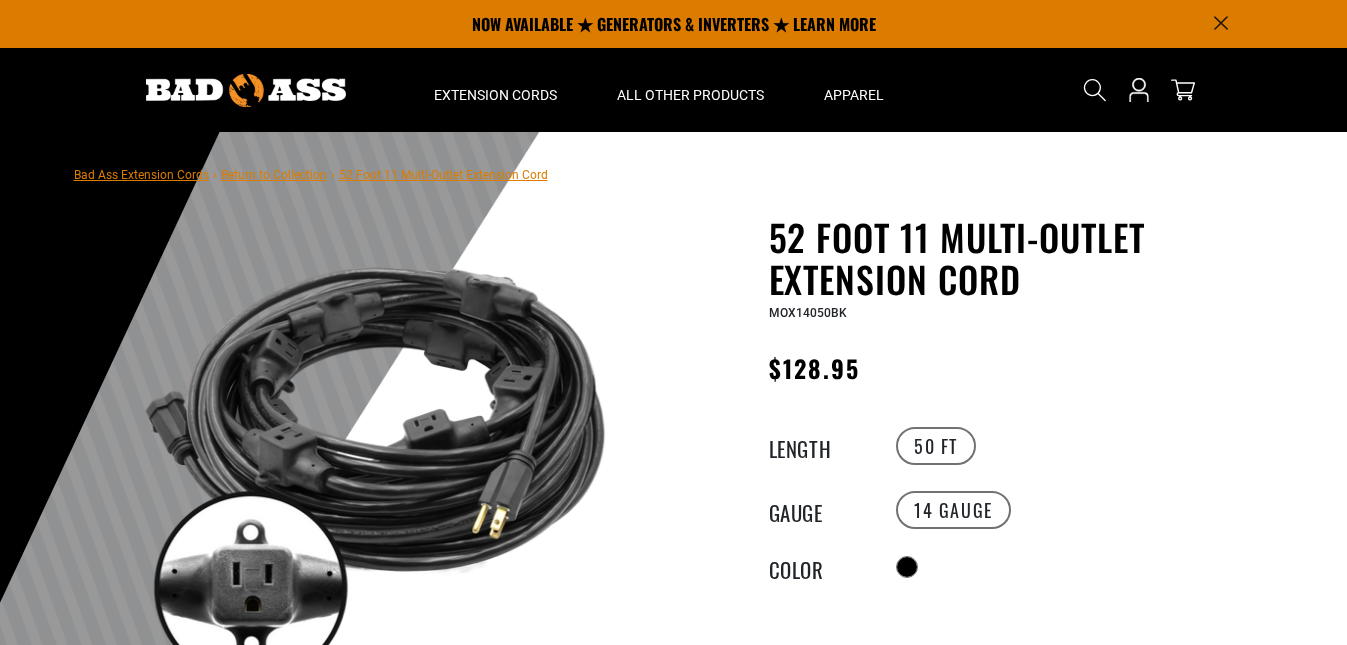 scroll, scrollTop: 0, scrollLeft: 0, axis: both 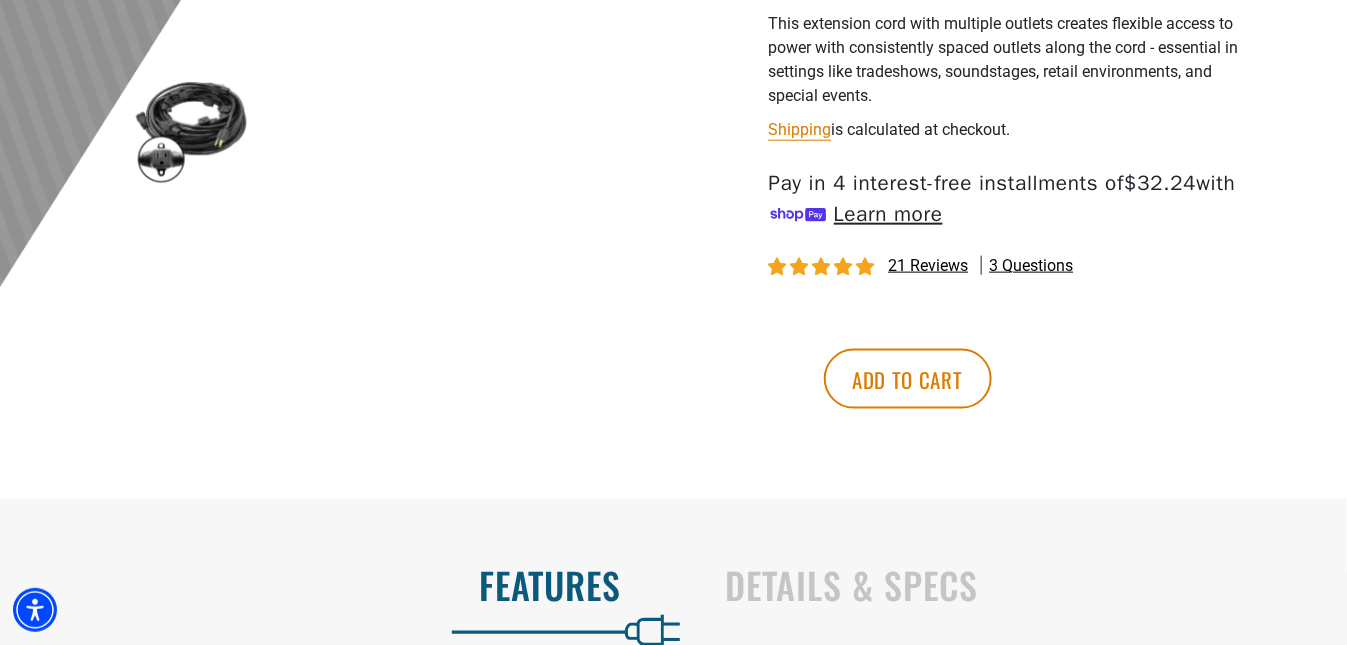 click on "21 reviews" at bounding box center [929, 265] 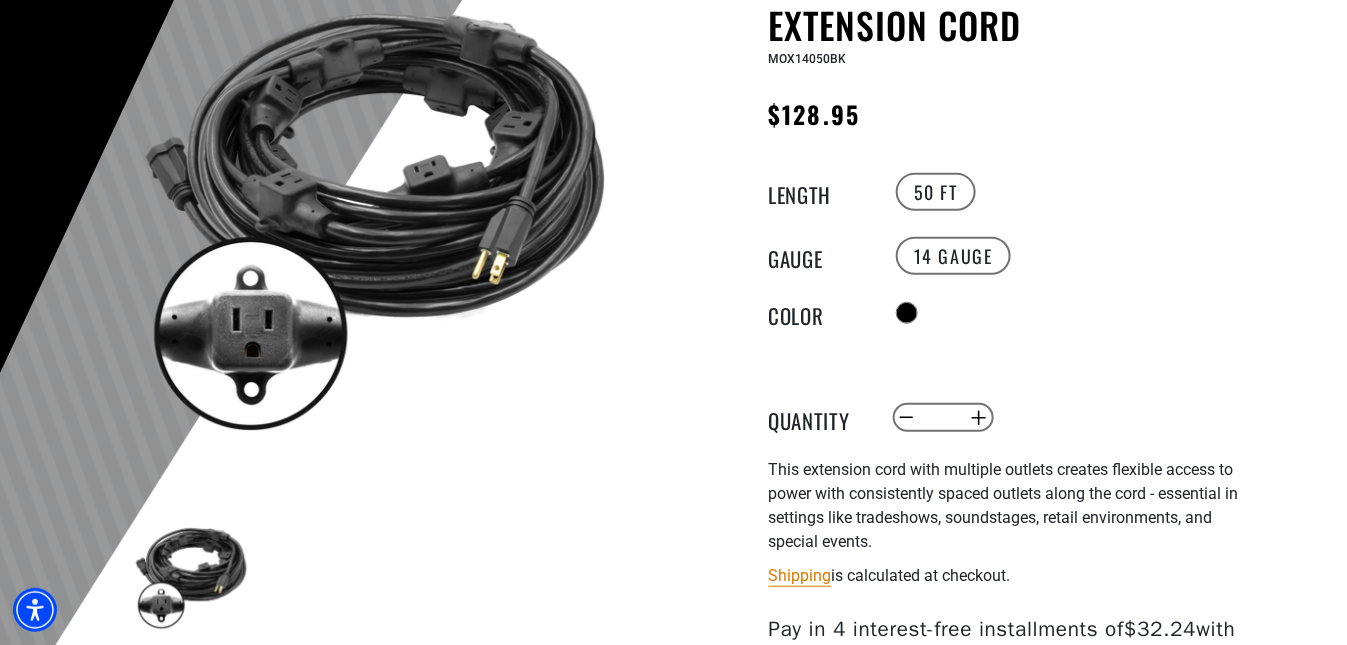 scroll, scrollTop: 400, scrollLeft: 0, axis: vertical 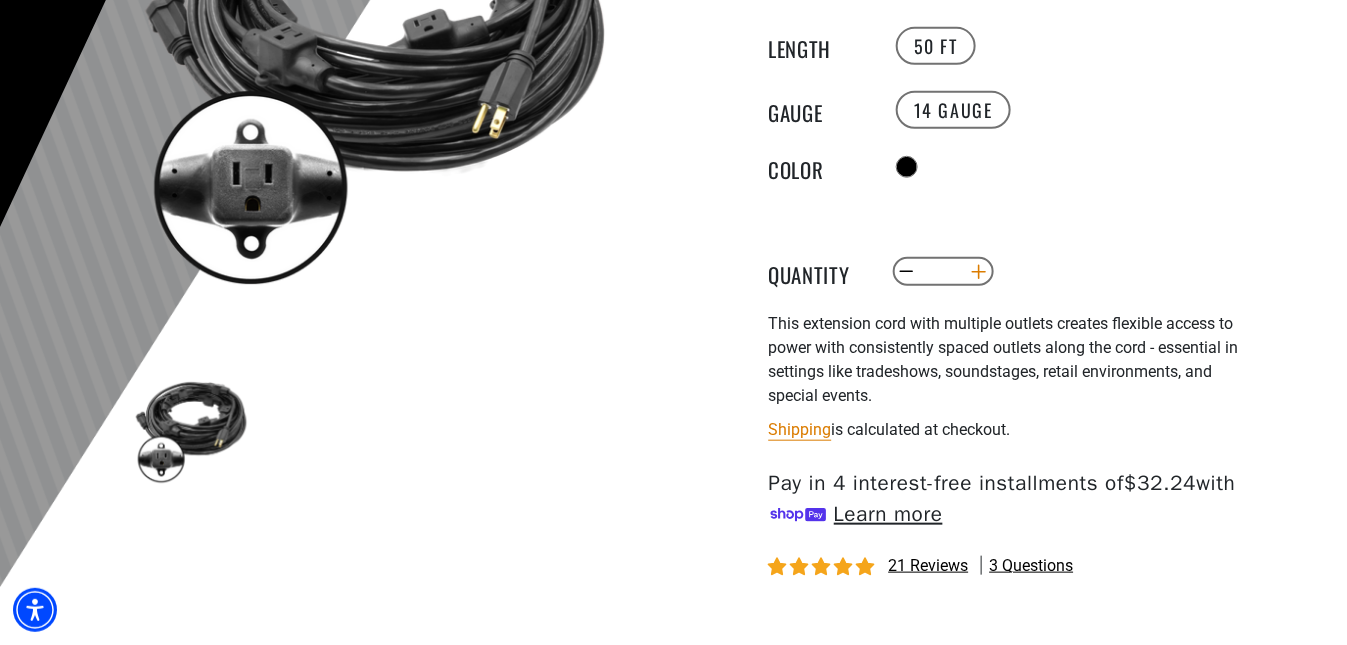 click on "Increase quantity for 52 Foot 11 Multi-Outlet Extension Cord" at bounding box center (978, 272) 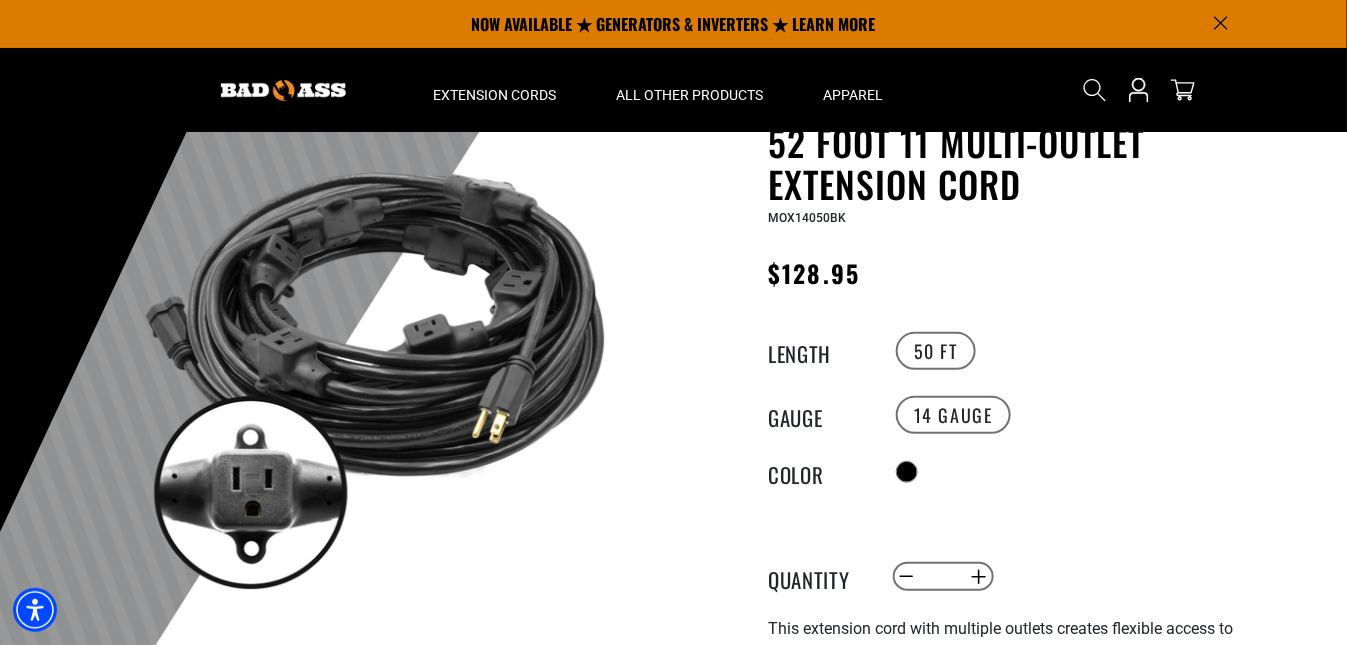 scroll, scrollTop: 0, scrollLeft: 0, axis: both 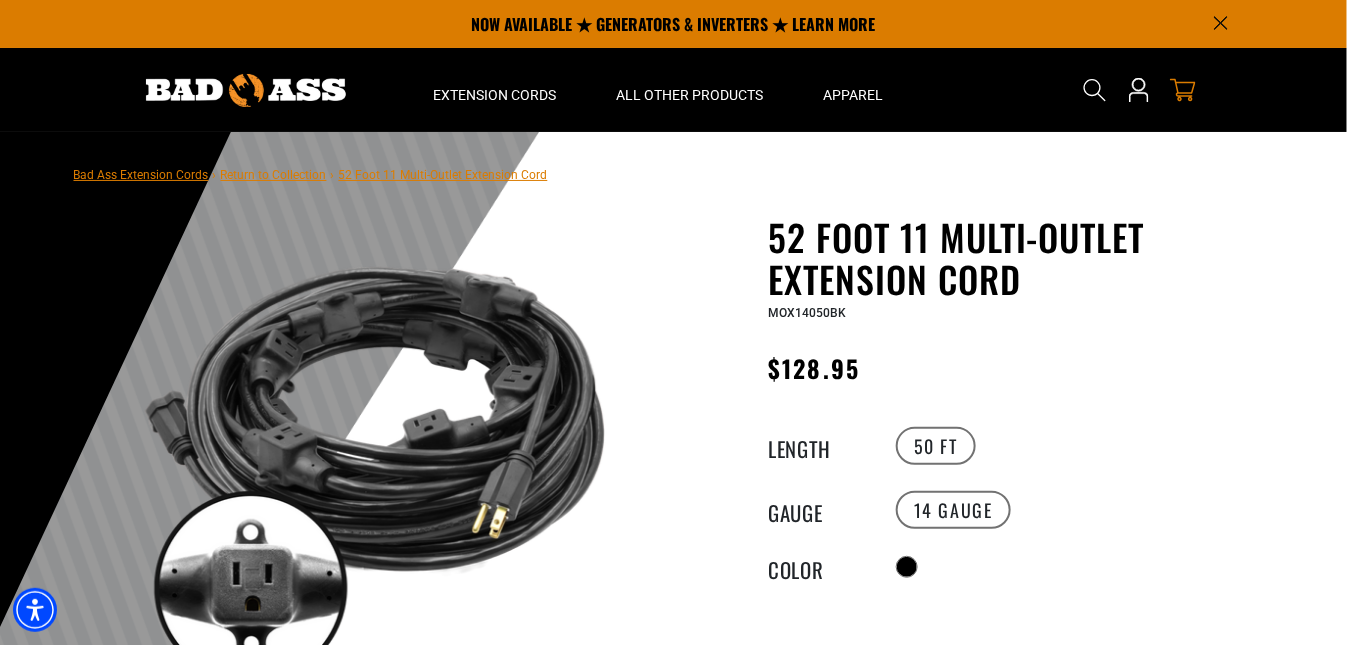 click 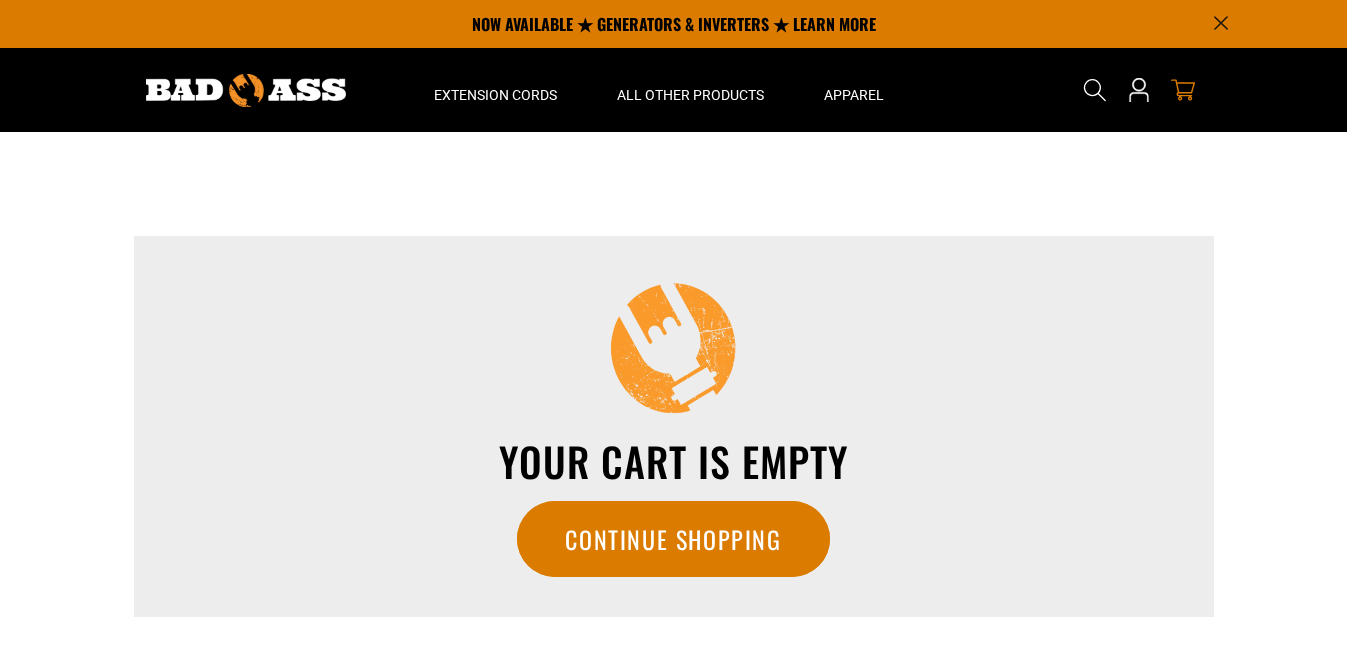 scroll, scrollTop: 0, scrollLeft: 0, axis: both 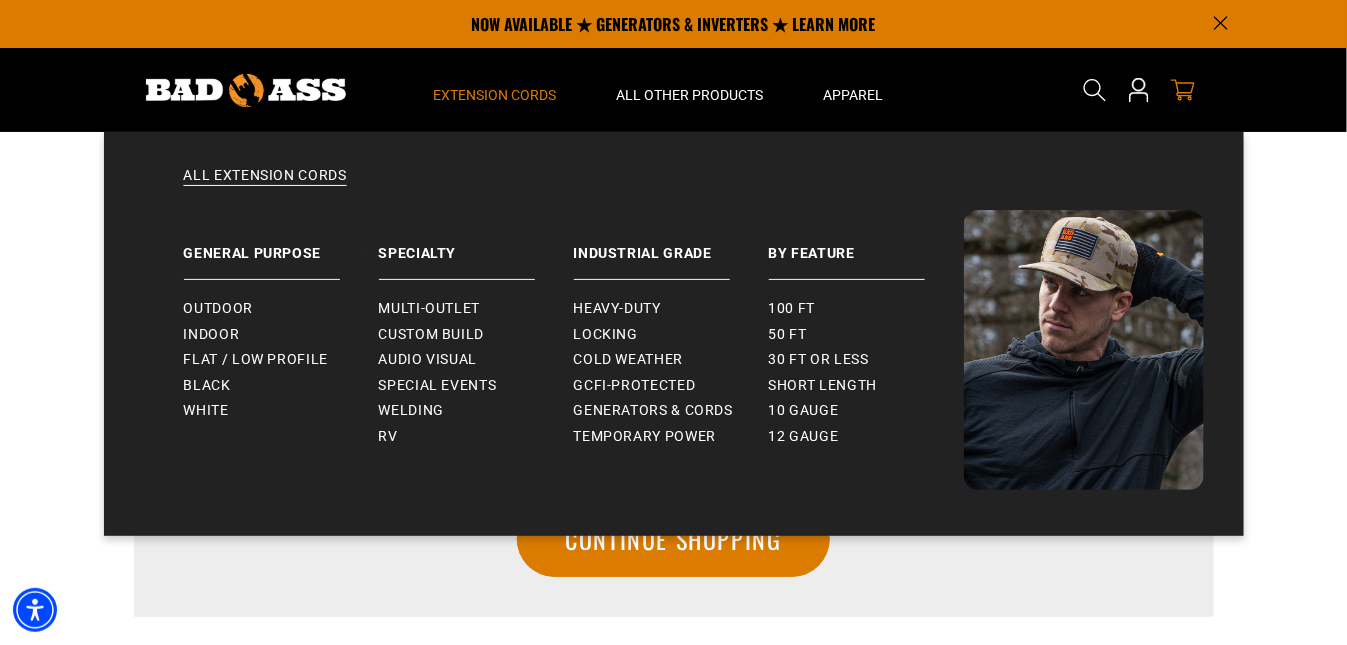 click on "Extension Cords" at bounding box center (495, 90) 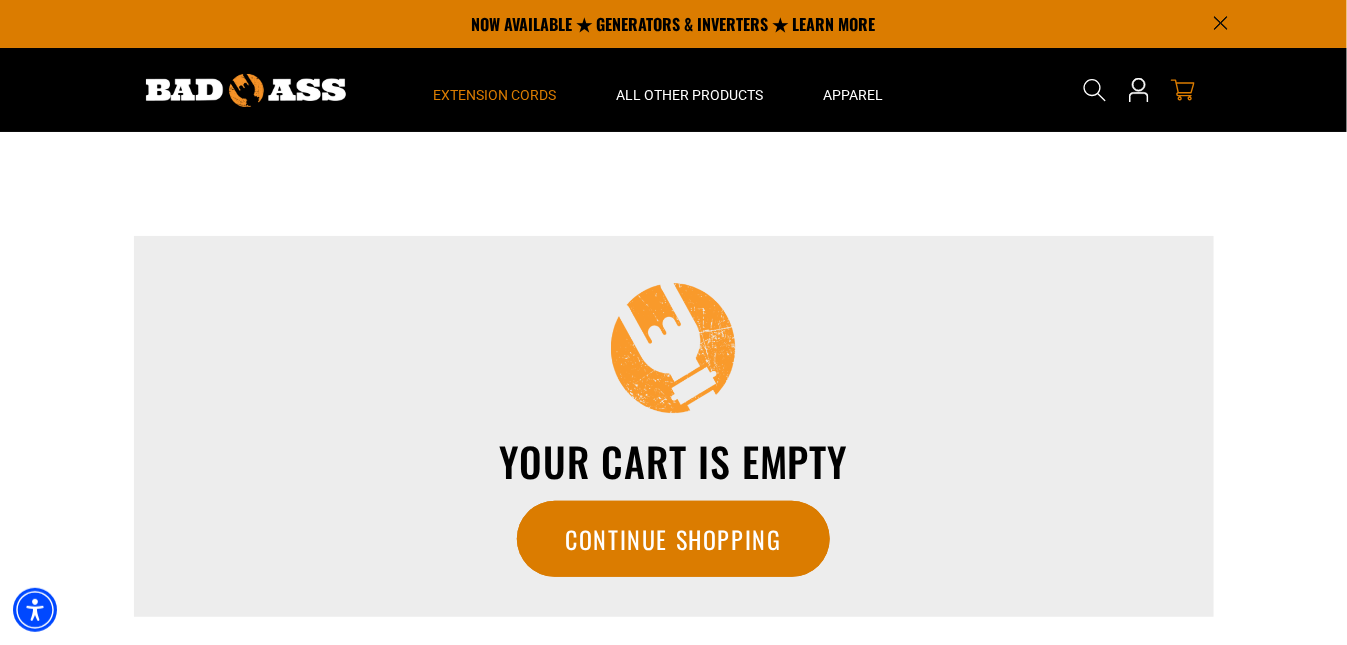 click on "Extension Cords" at bounding box center [495, 95] 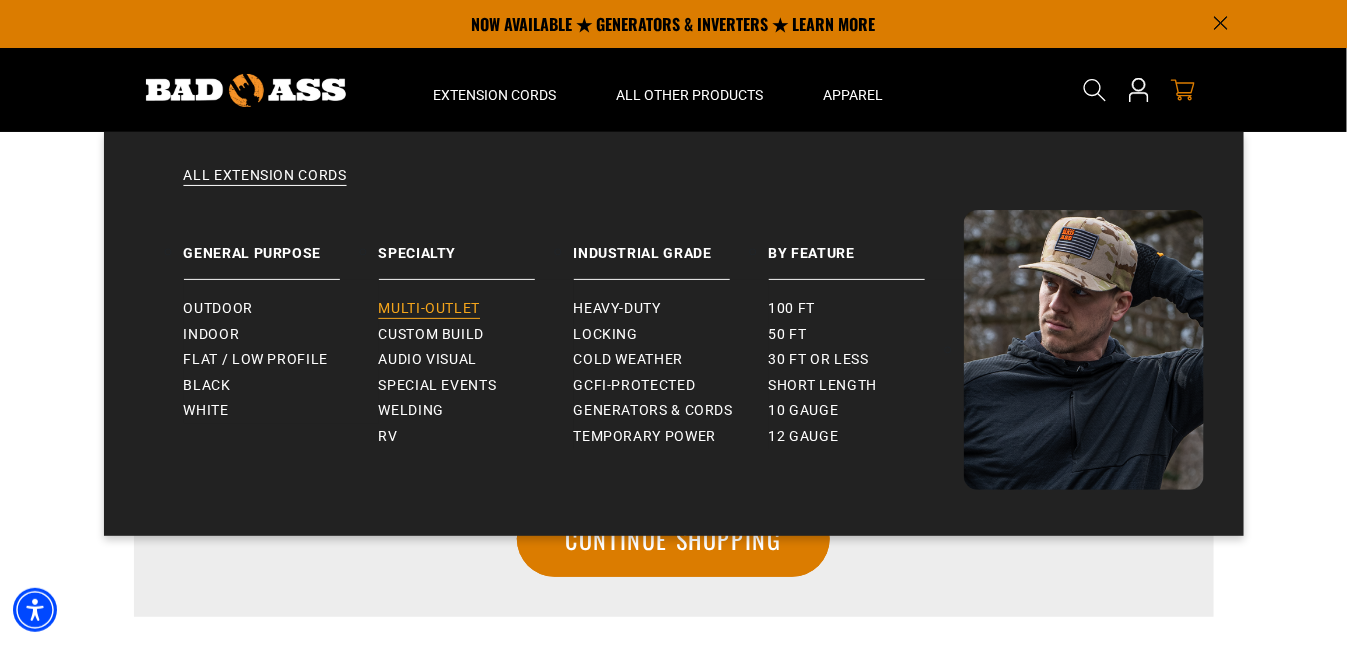 click on "Multi-Outlet
Custom Build
Audio Visual" at bounding box center [476, 364] 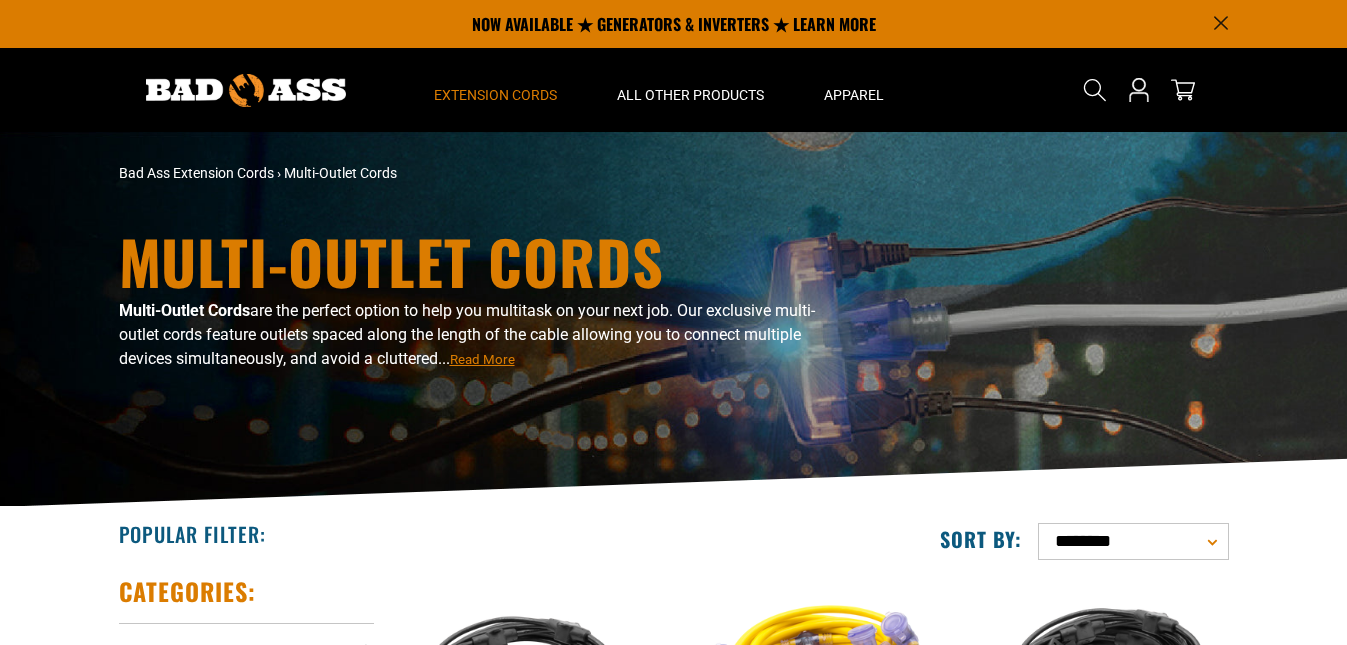 scroll, scrollTop: 0, scrollLeft: 0, axis: both 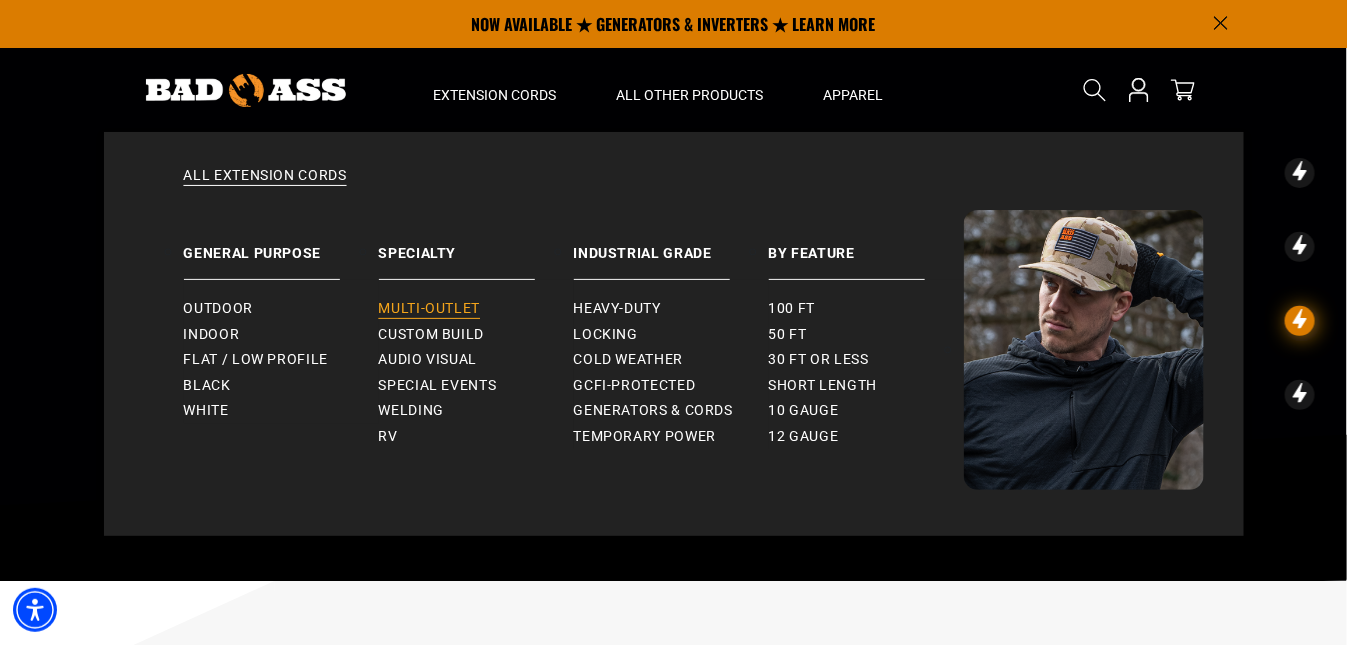 click on "Multi-Outlet" at bounding box center [430, 309] 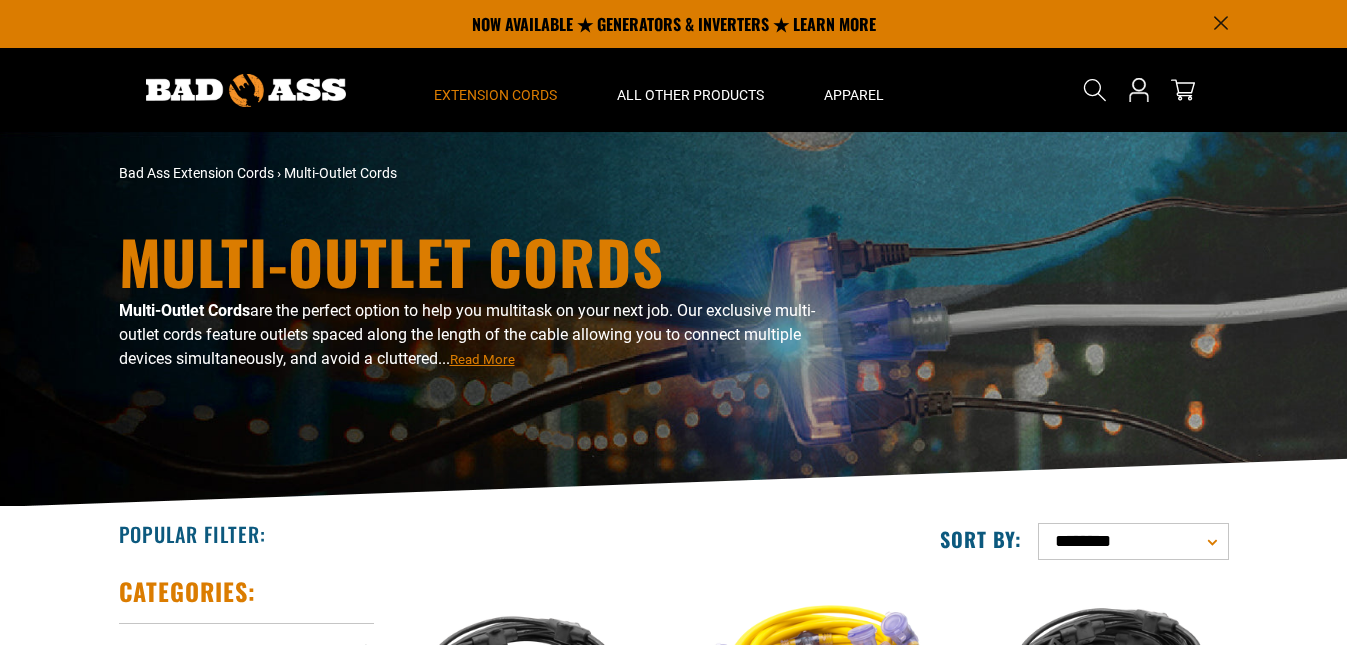 scroll, scrollTop: 0, scrollLeft: 0, axis: both 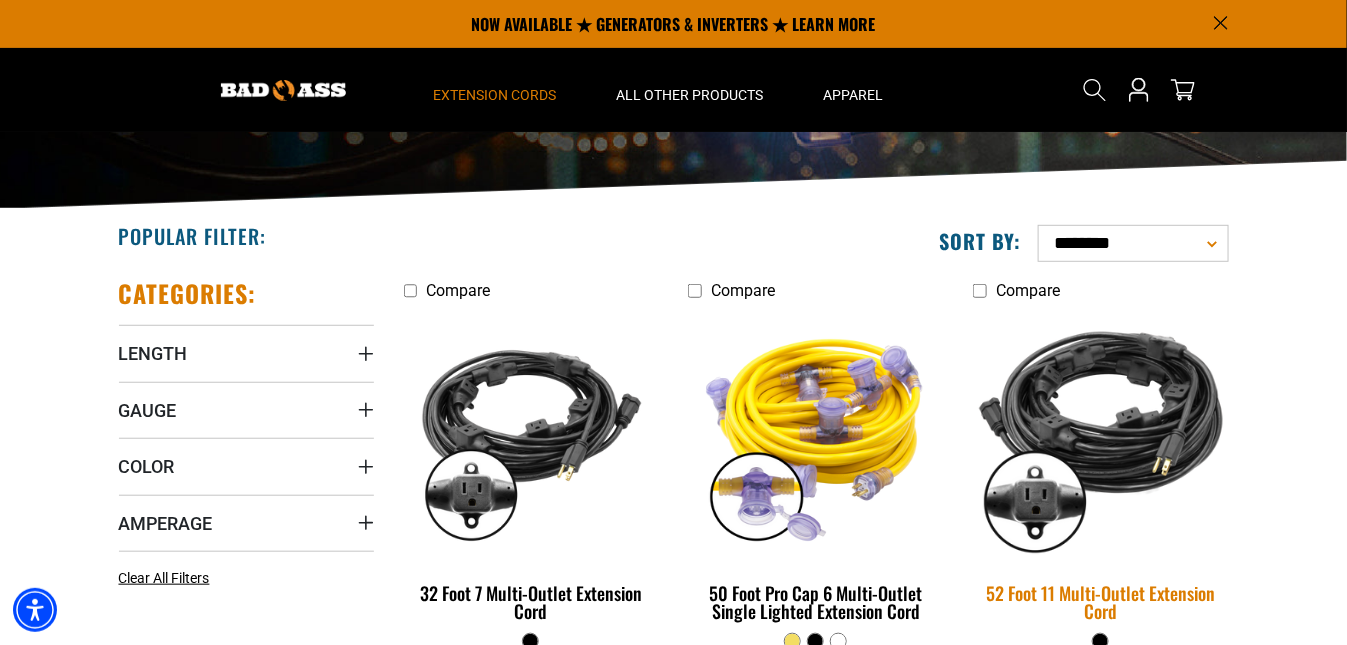 drag, startPoint x: 1115, startPoint y: 525, endPoint x: 1119, endPoint y: 509, distance: 16.492422 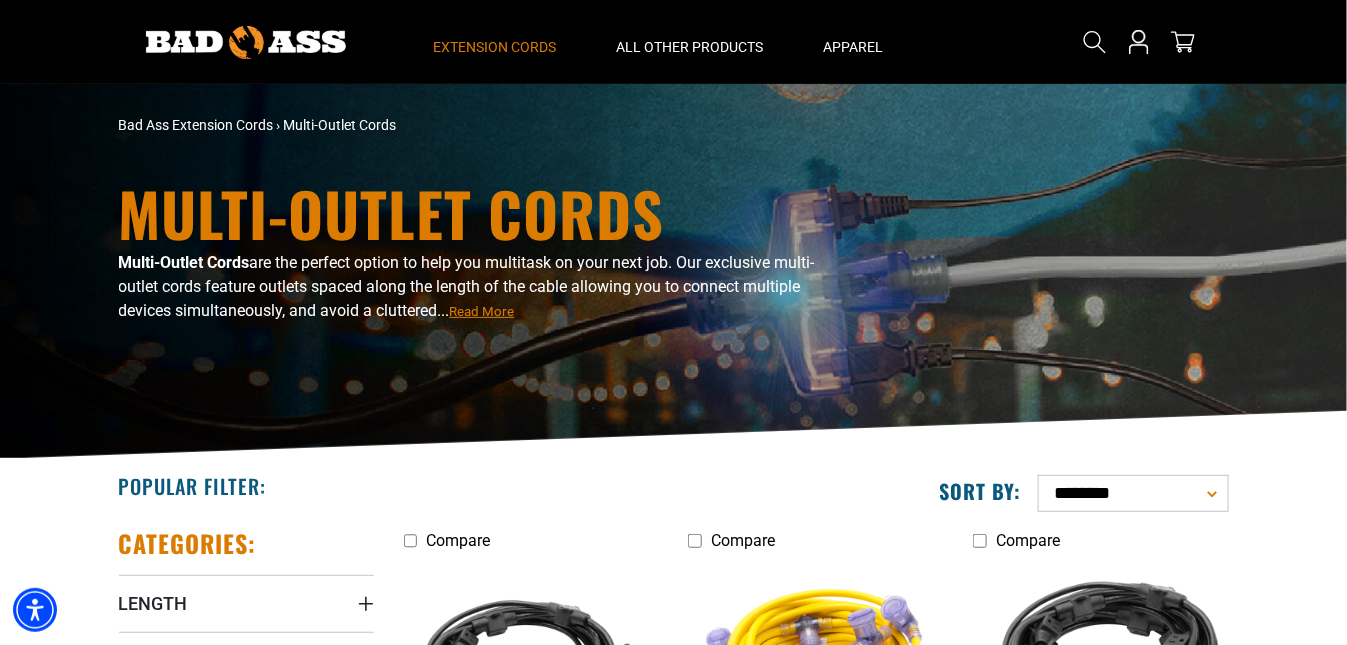 scroll, scrollTop: 0, scrollLeft: 0, axis: both 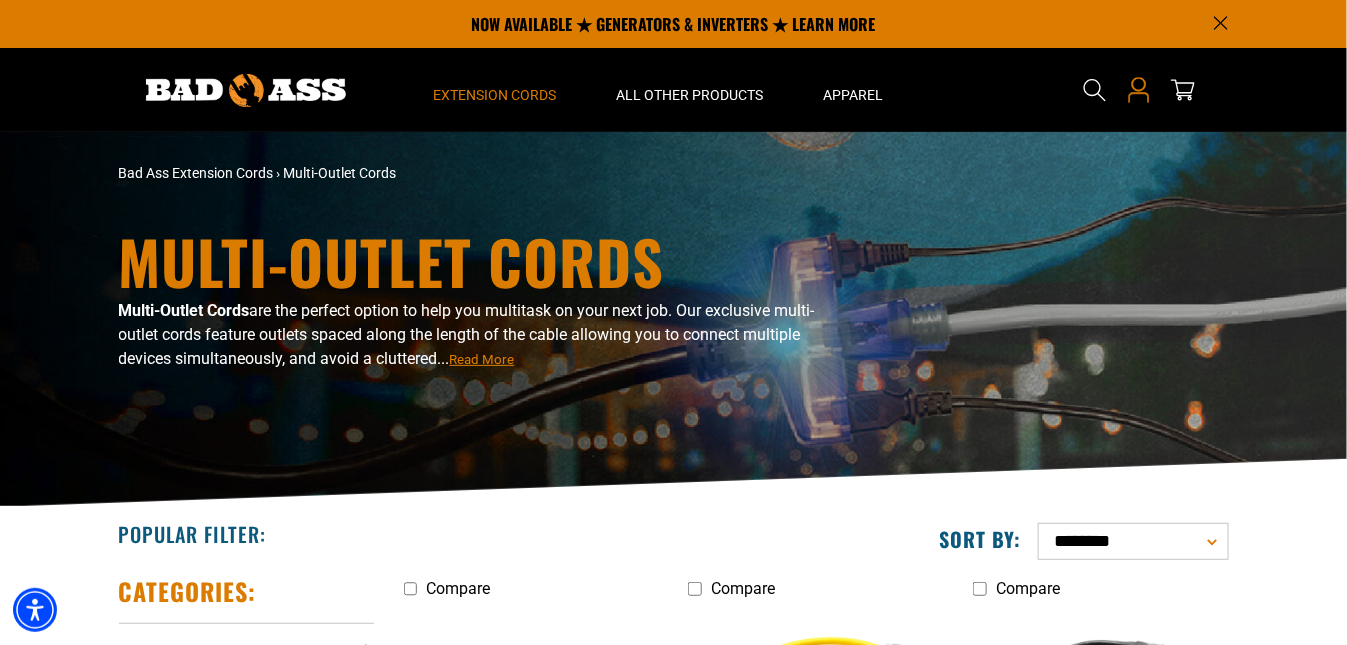 click 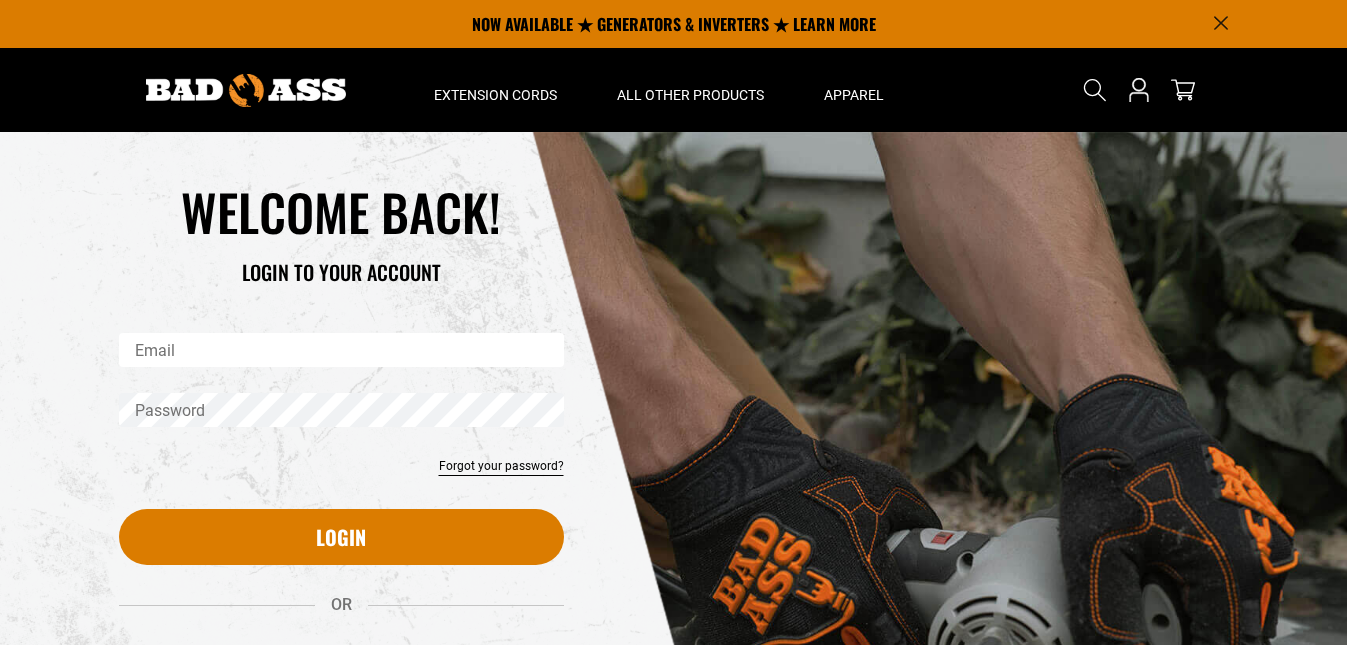 scroll, scrollTop: 0, scrollLeft: 0, axis: both 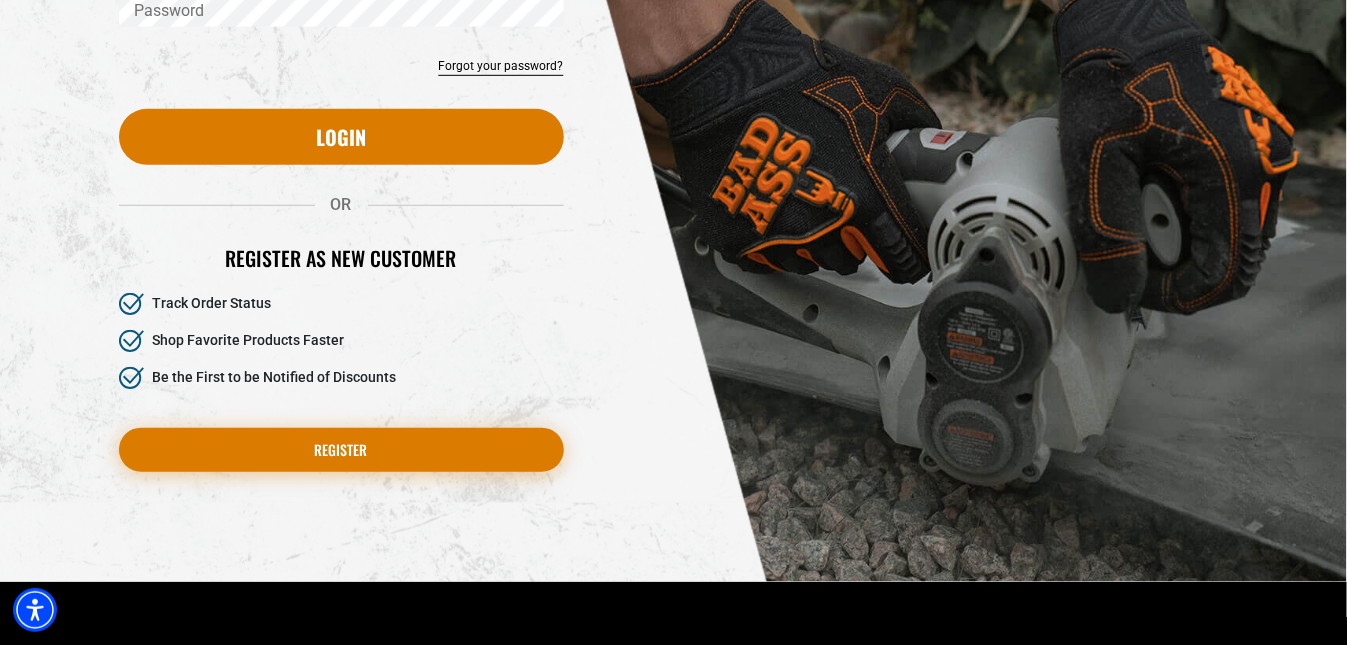 click on "Register" at bounding box center [341, 450] 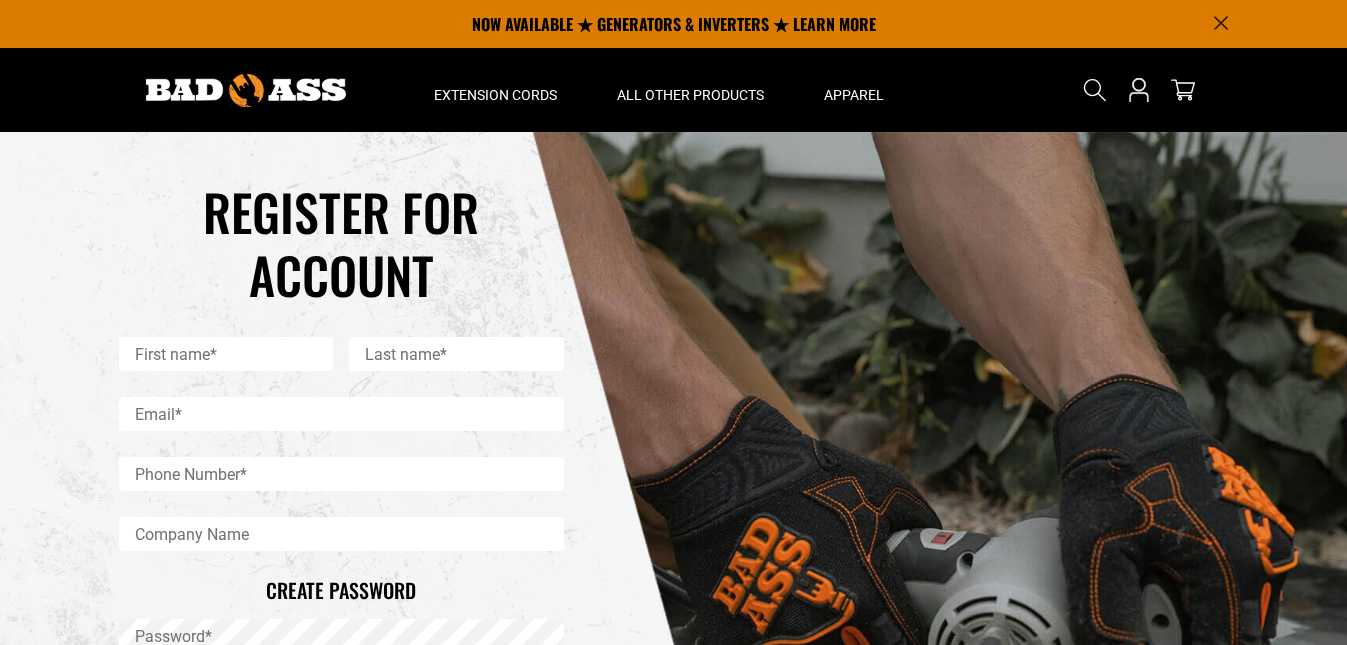 scroll, scrollTop: 0, scrollLeft: 0, axis: both 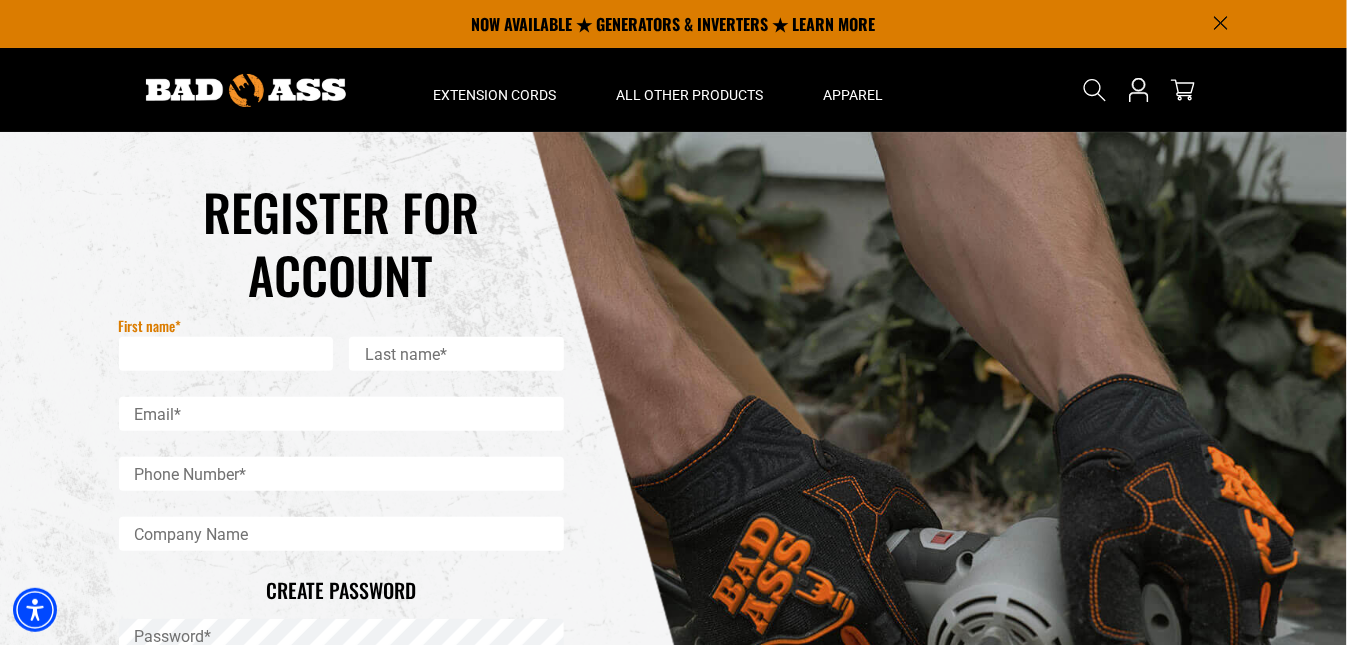 click on "First name*" at bounding box center (226, 354) 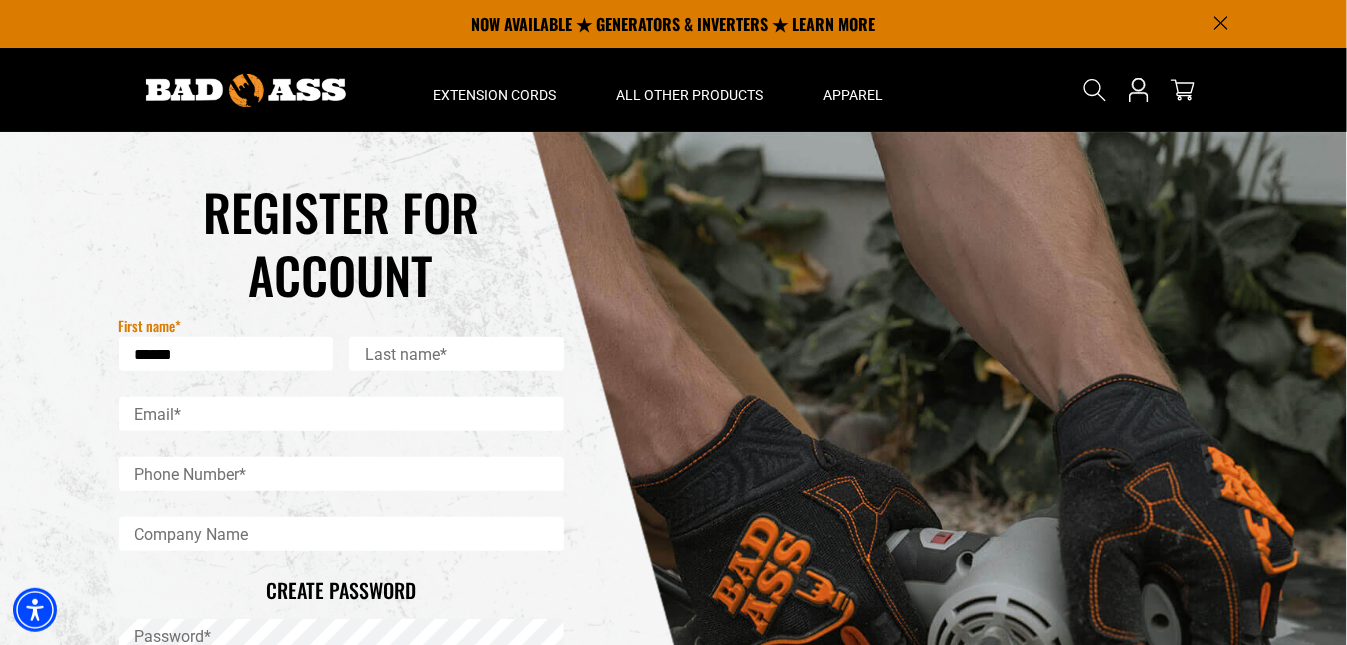 type on "******" 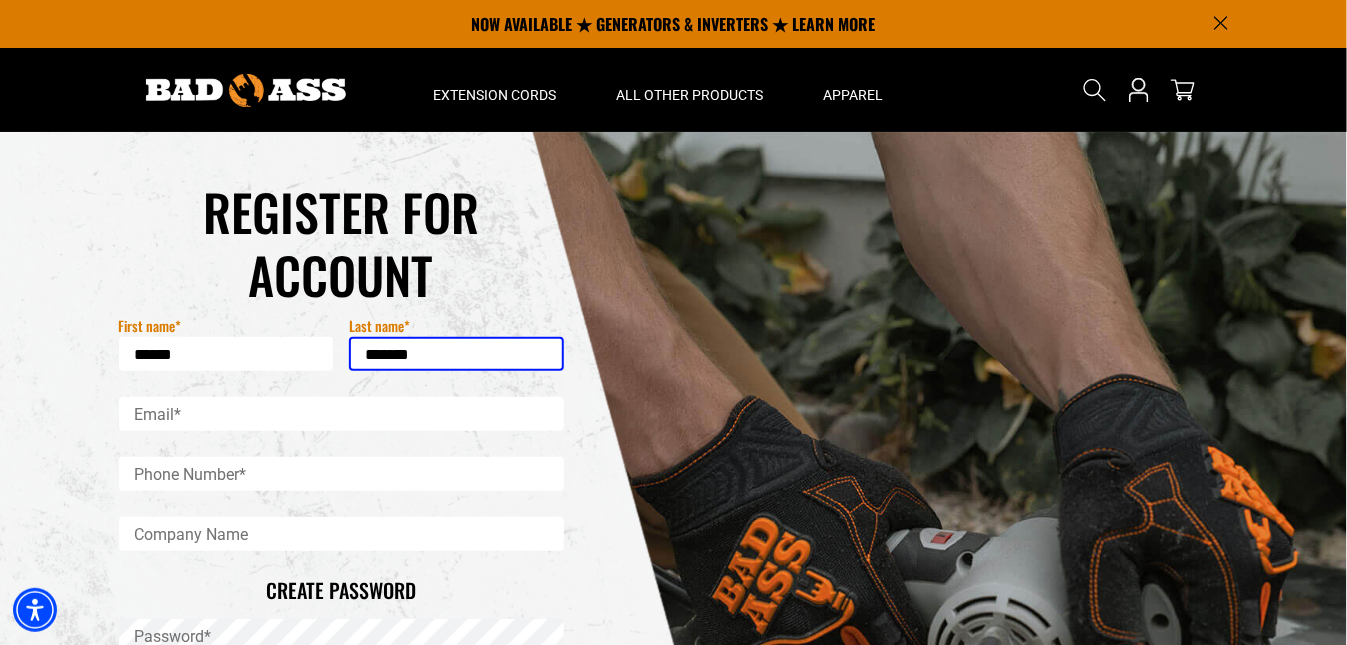 type on "*******" 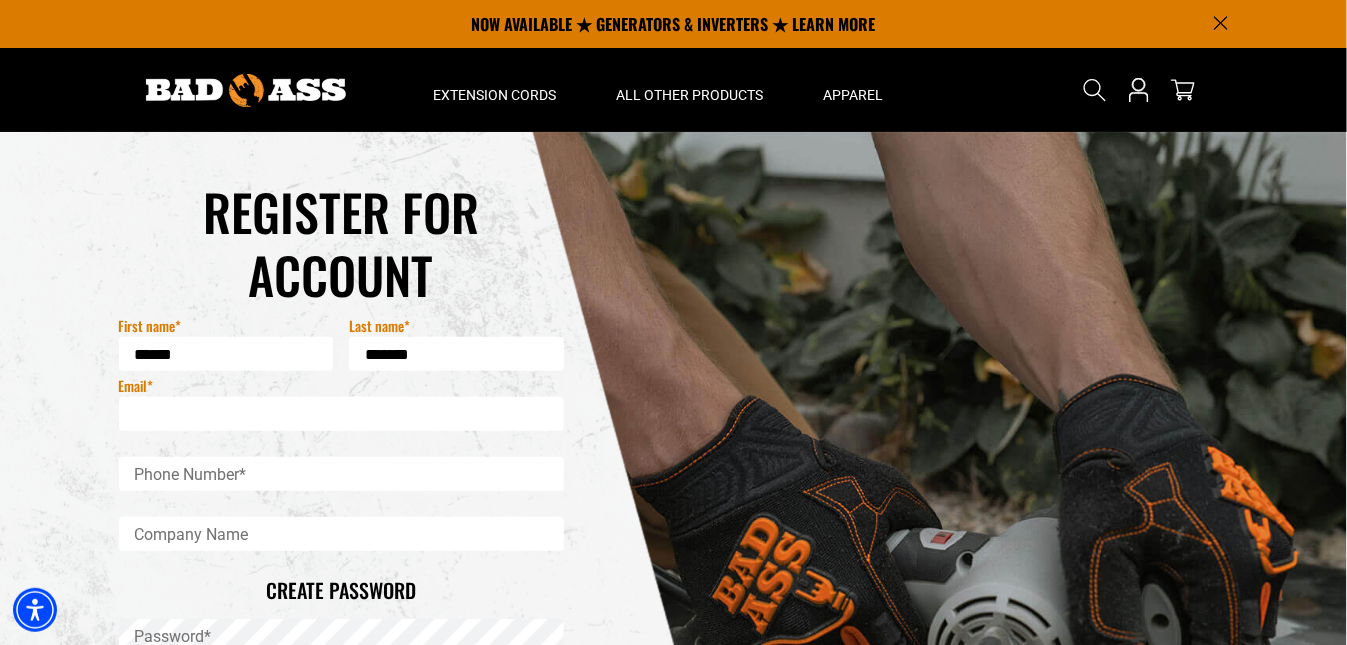 click on "Email*" at bounding box center (341, 414) 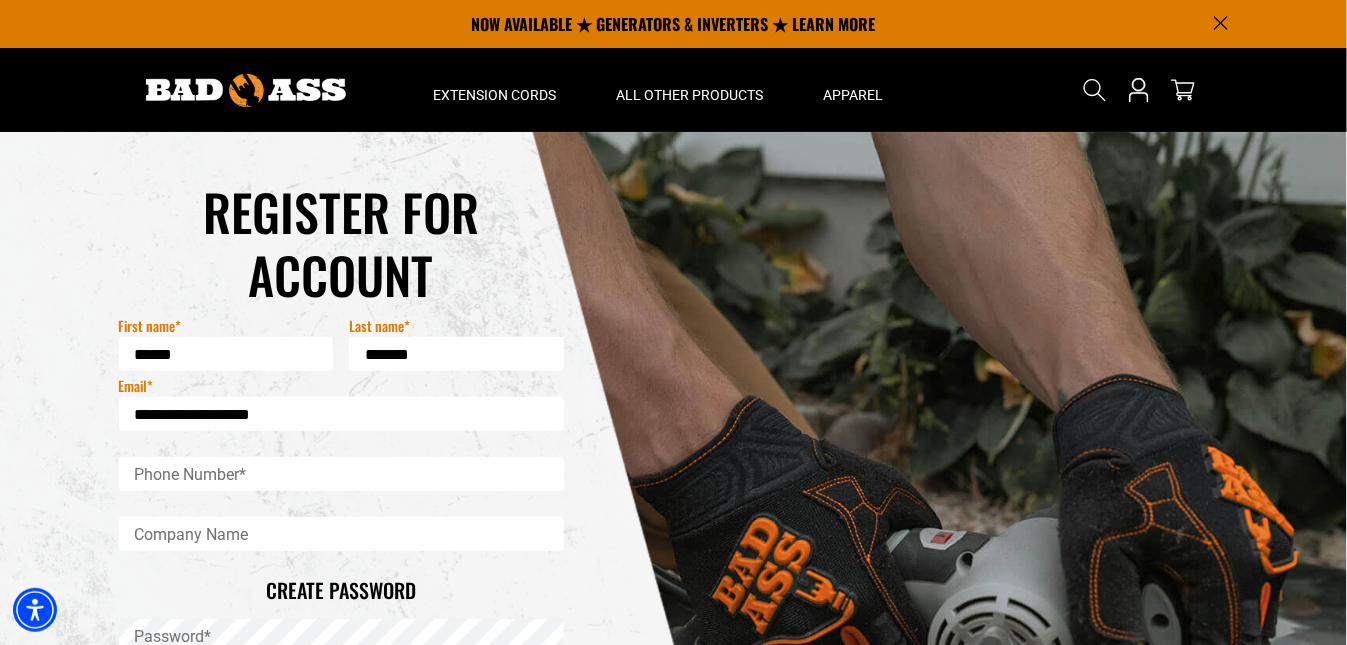 type on "**********" 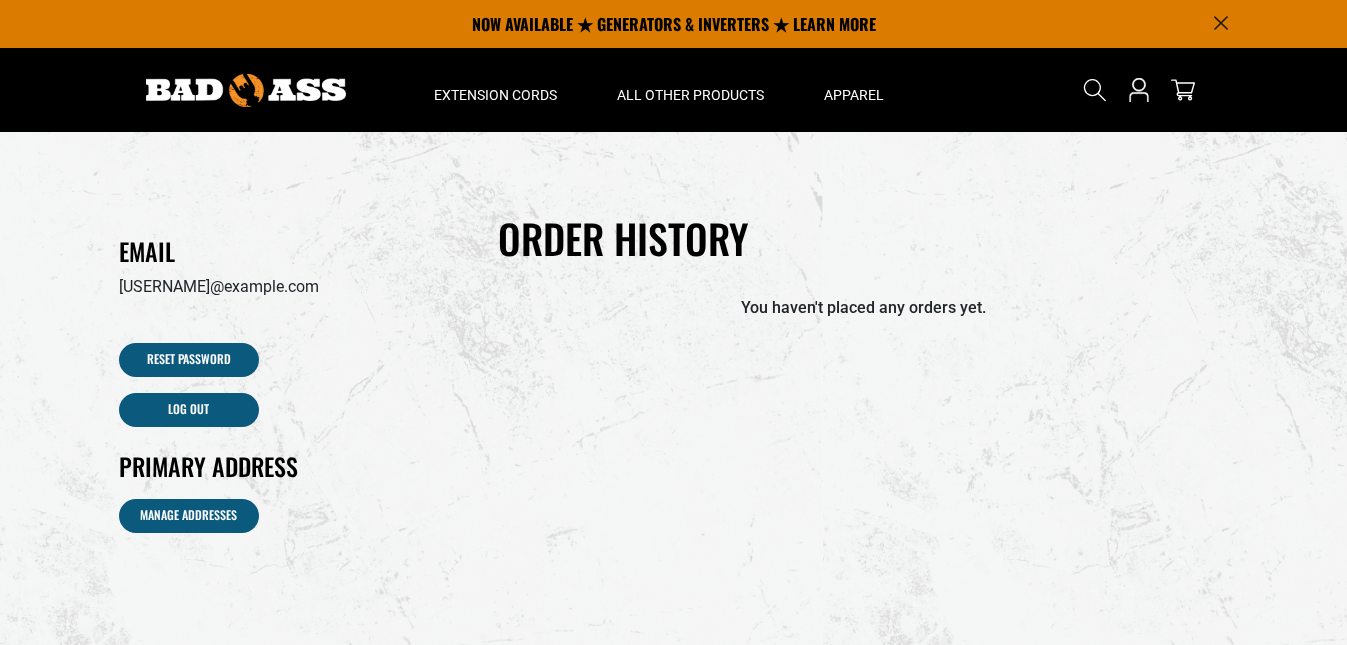 scroll, scrollTop: 0, scrollLeft: 0, axis: both 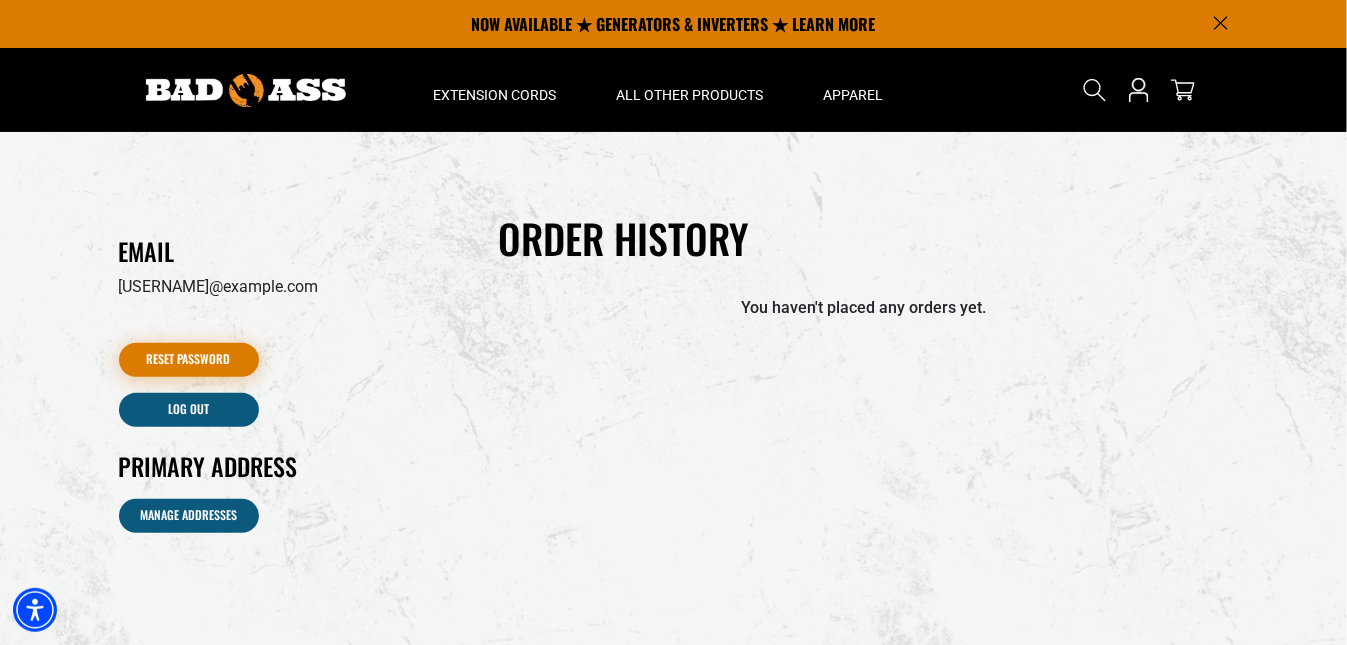 click on "Reset Password" at bounding box center (189, 360) 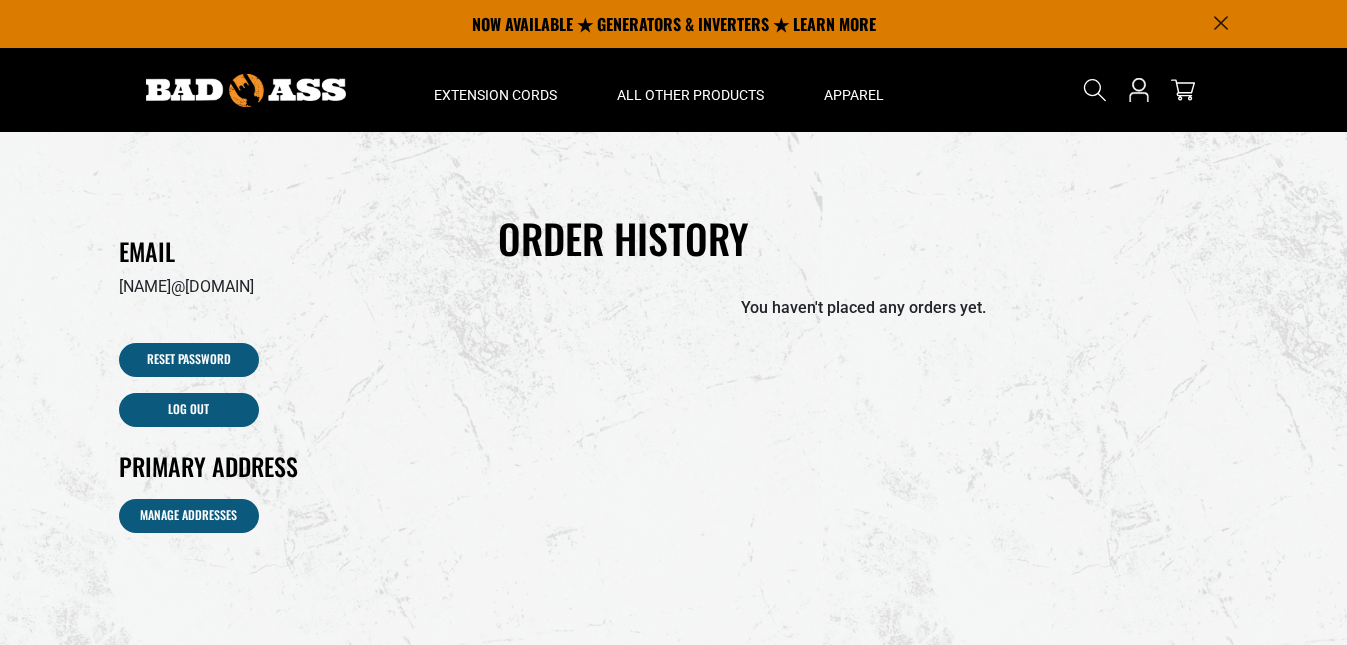 scroll, scrollTop: 0, scrollLeft: 0, axis: both 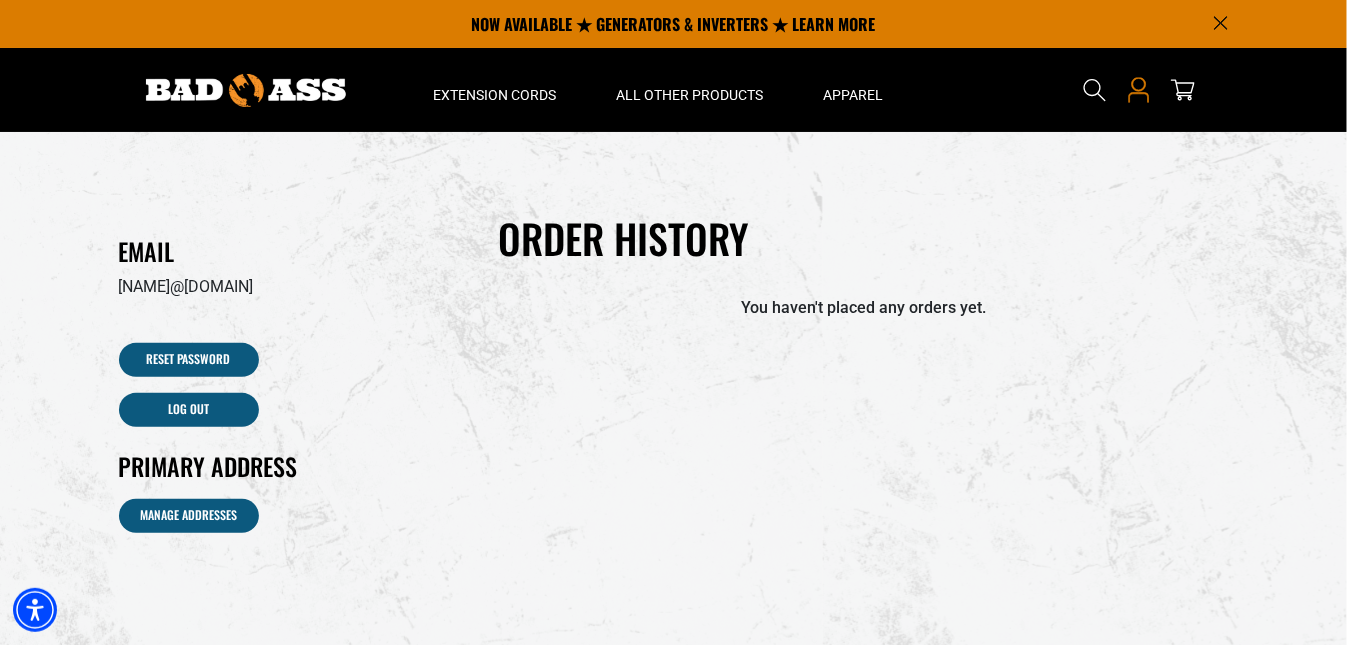 click 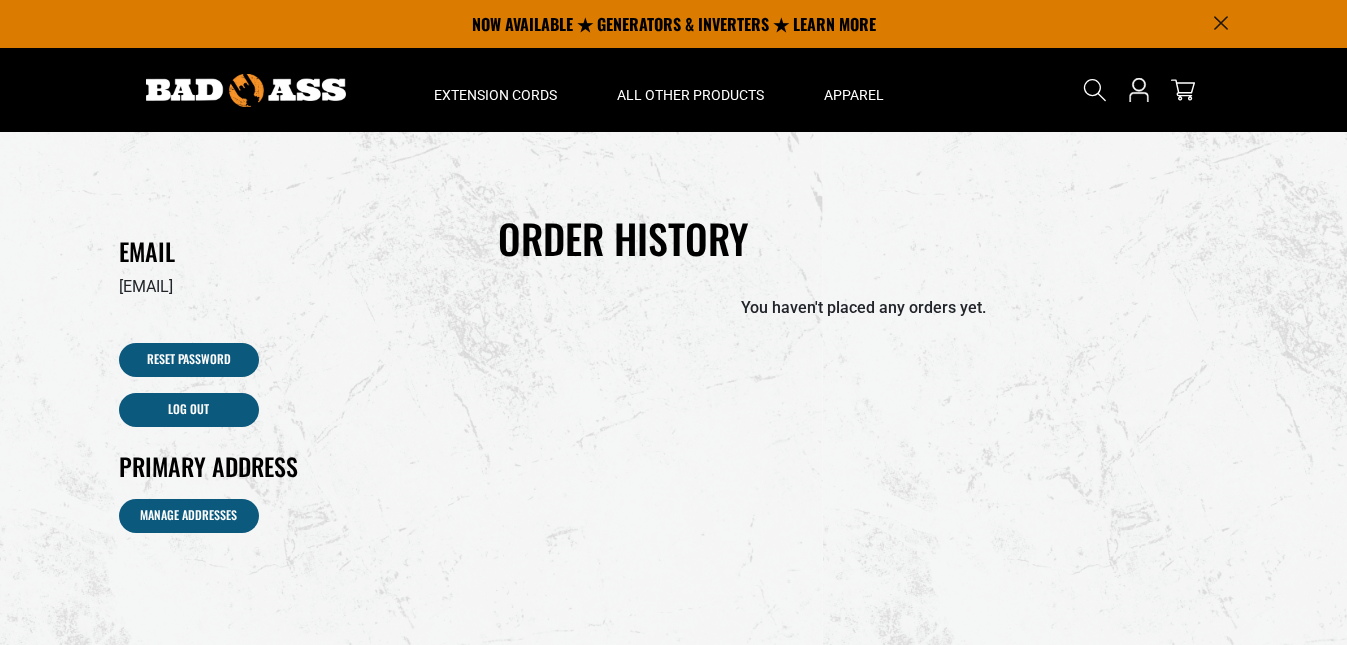 scroll, scrollTop: 0, scrollLeft: 0, axis: both 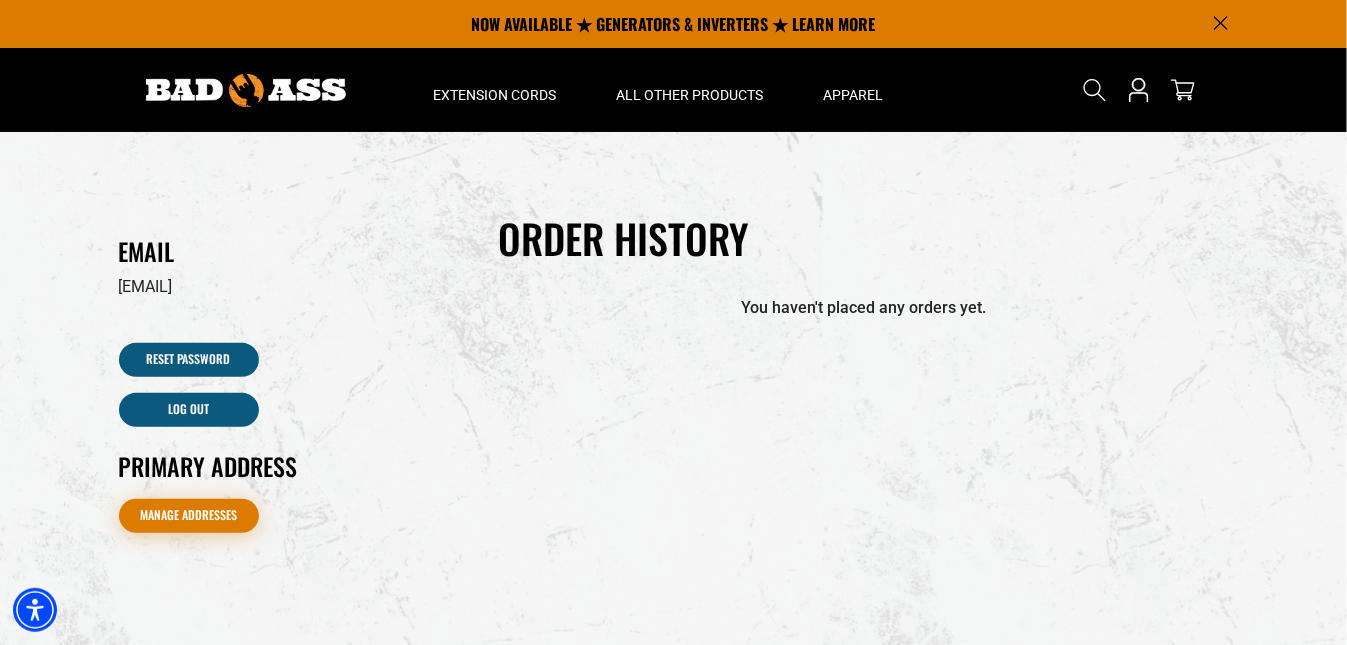 click on "Manage Addresses" at bounding box center (189, 516) 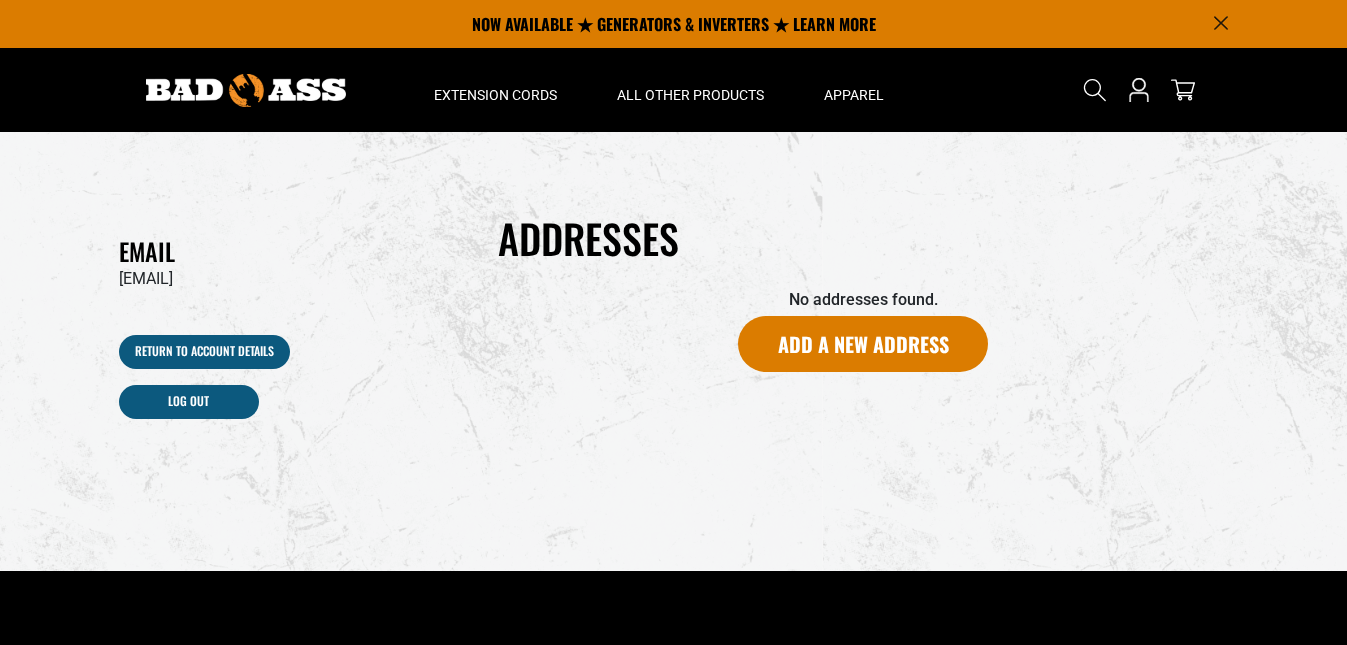 scroll, scrollTop: 0, scrollLeft: 0, axis: both 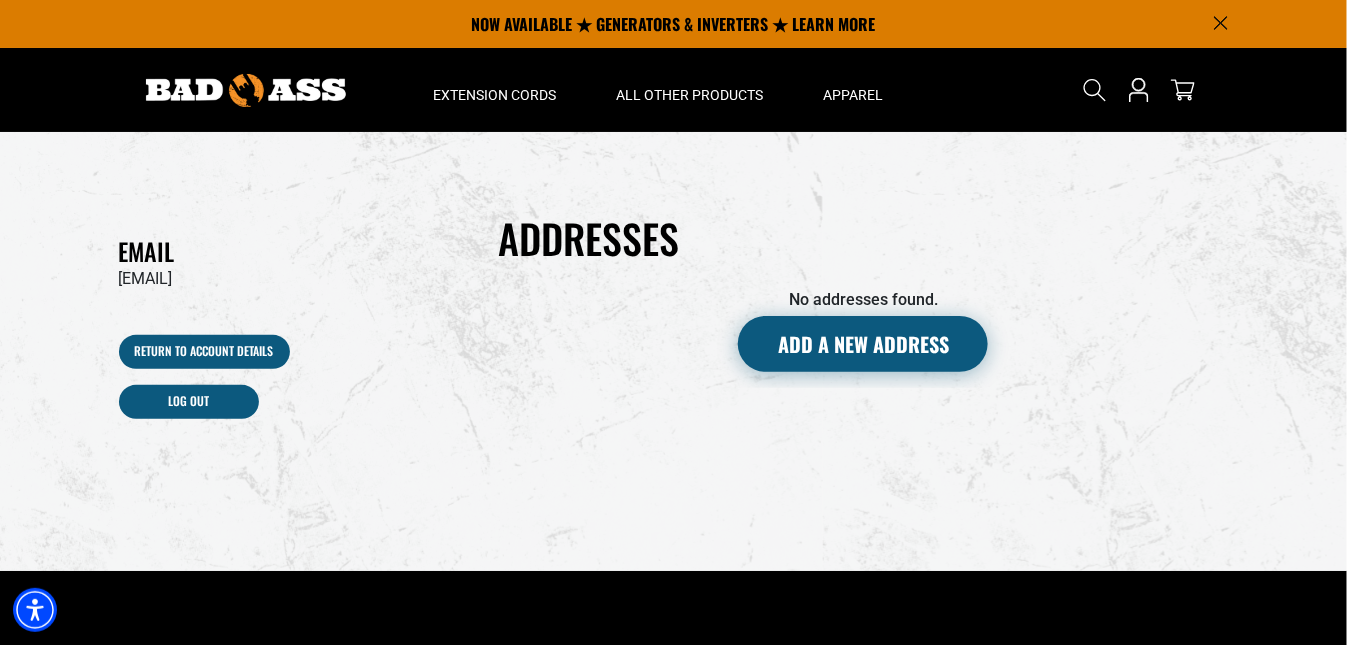 click on "Add a new address" at bounding box center (863, 344) 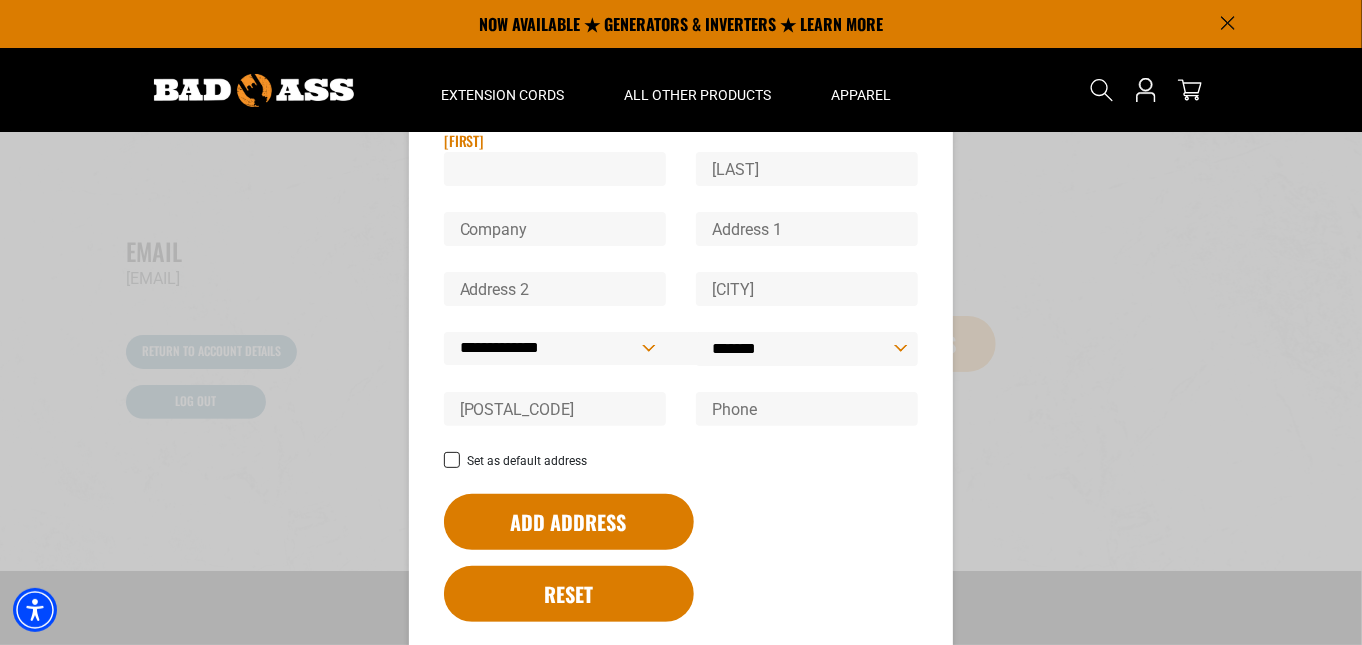 click on "[FIRST]" at bounding box center [555, 169] 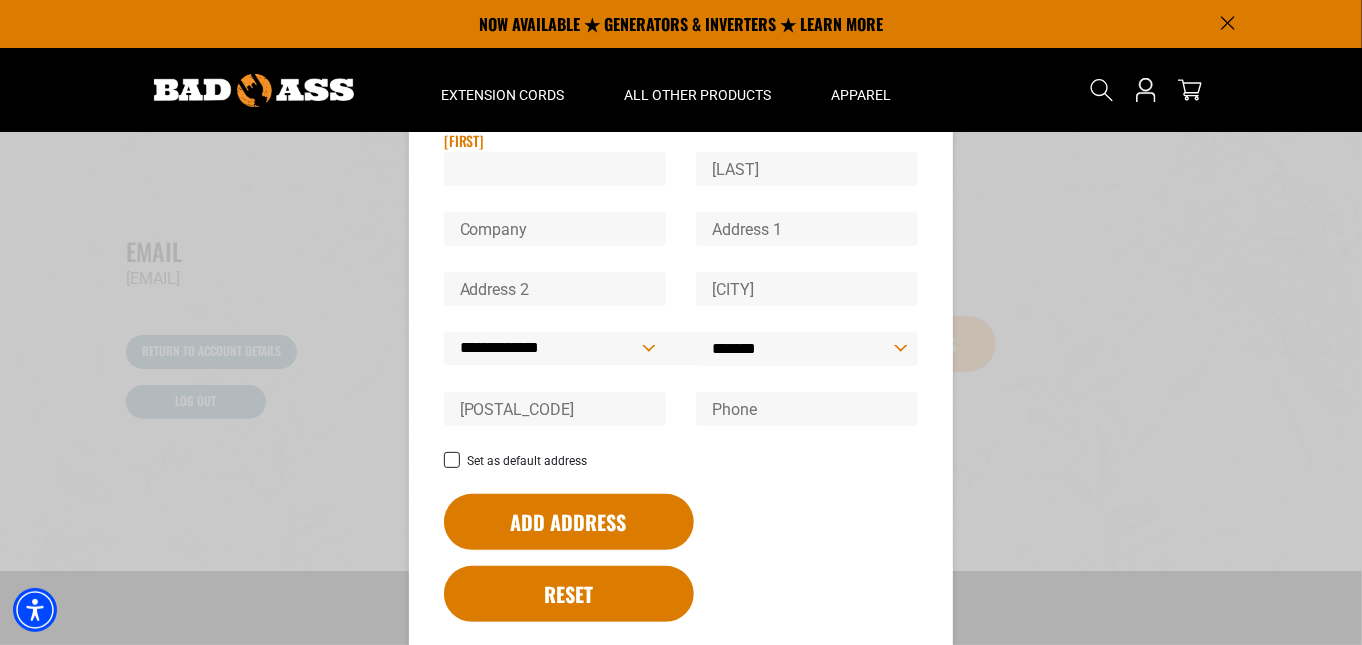 type on "******" 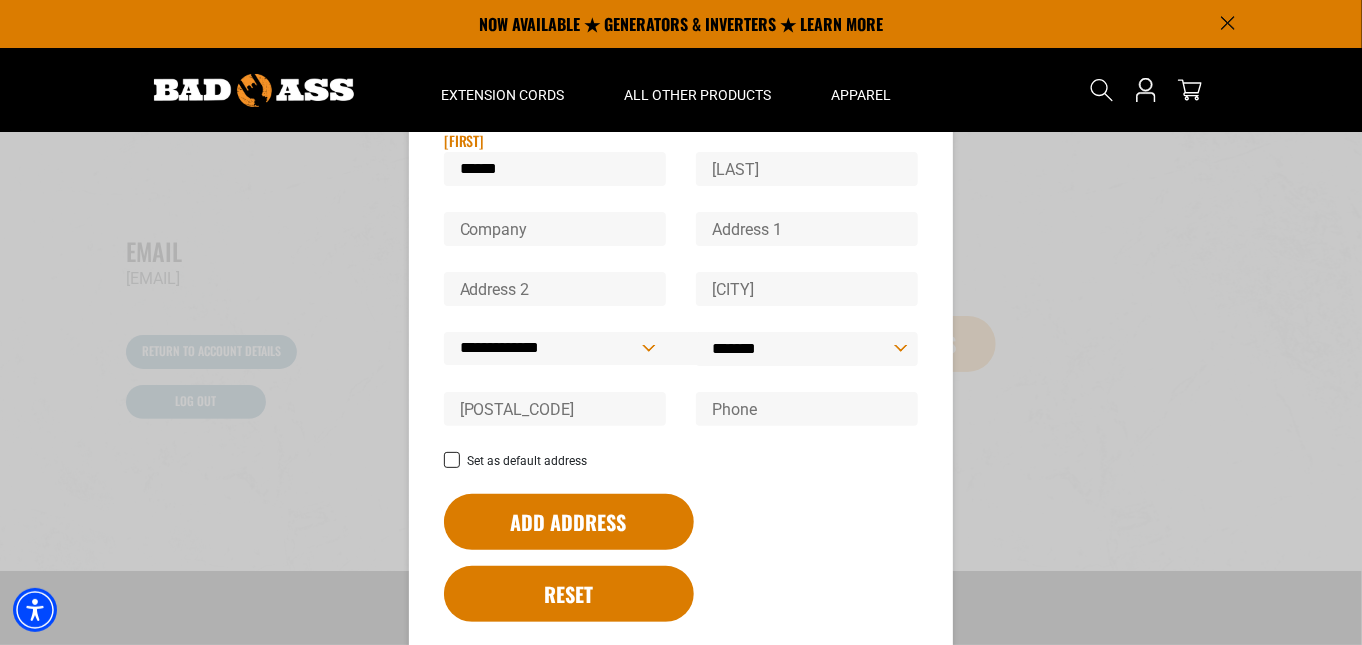 type on "*******" 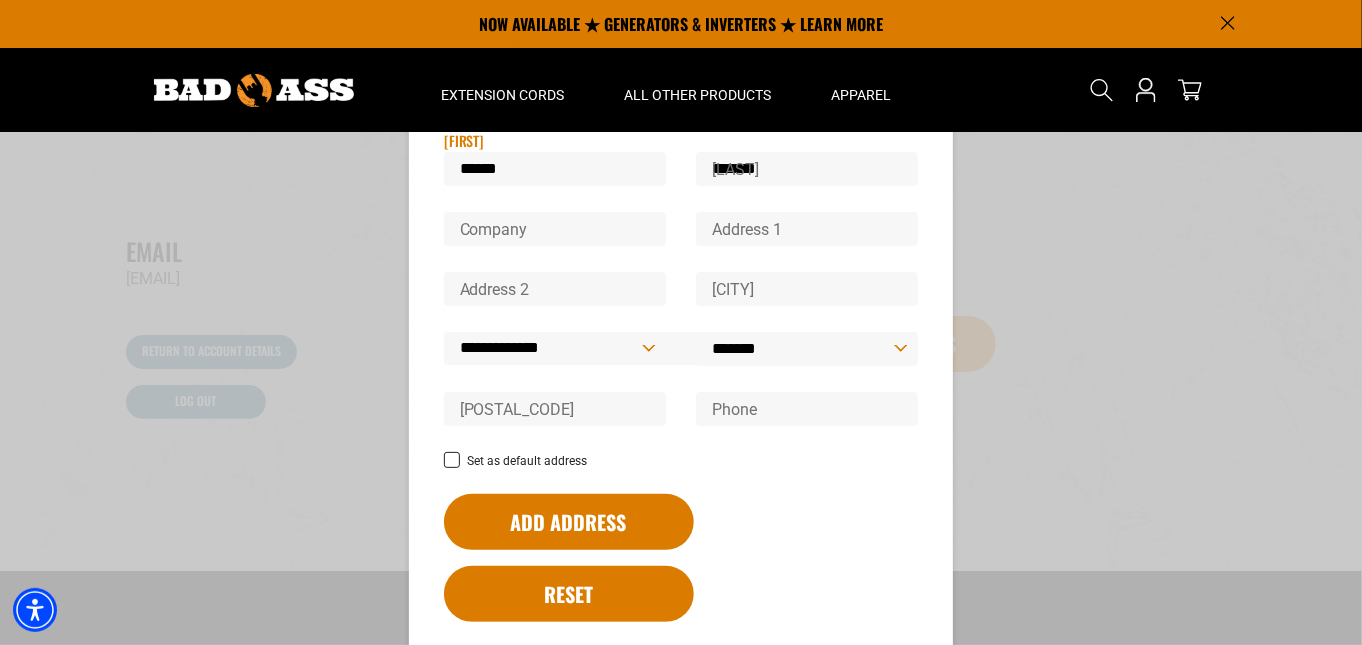 type on "**********" 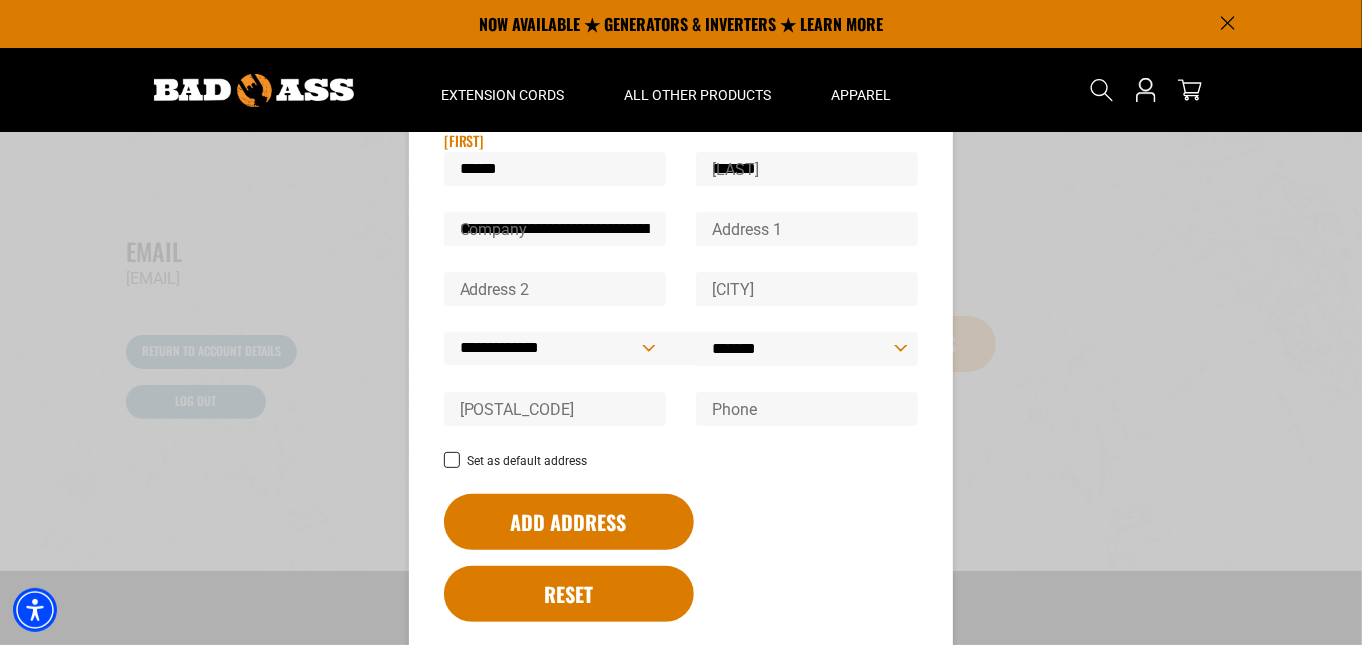 type on "**********" 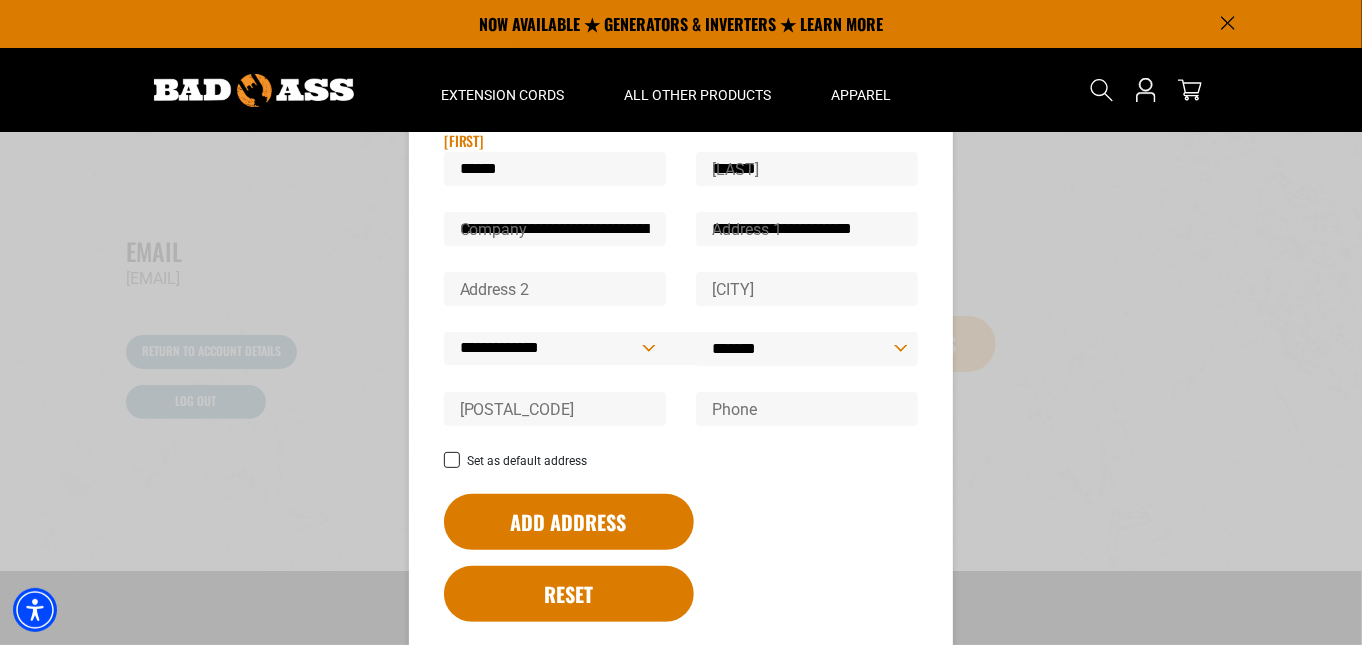 type on "*********" 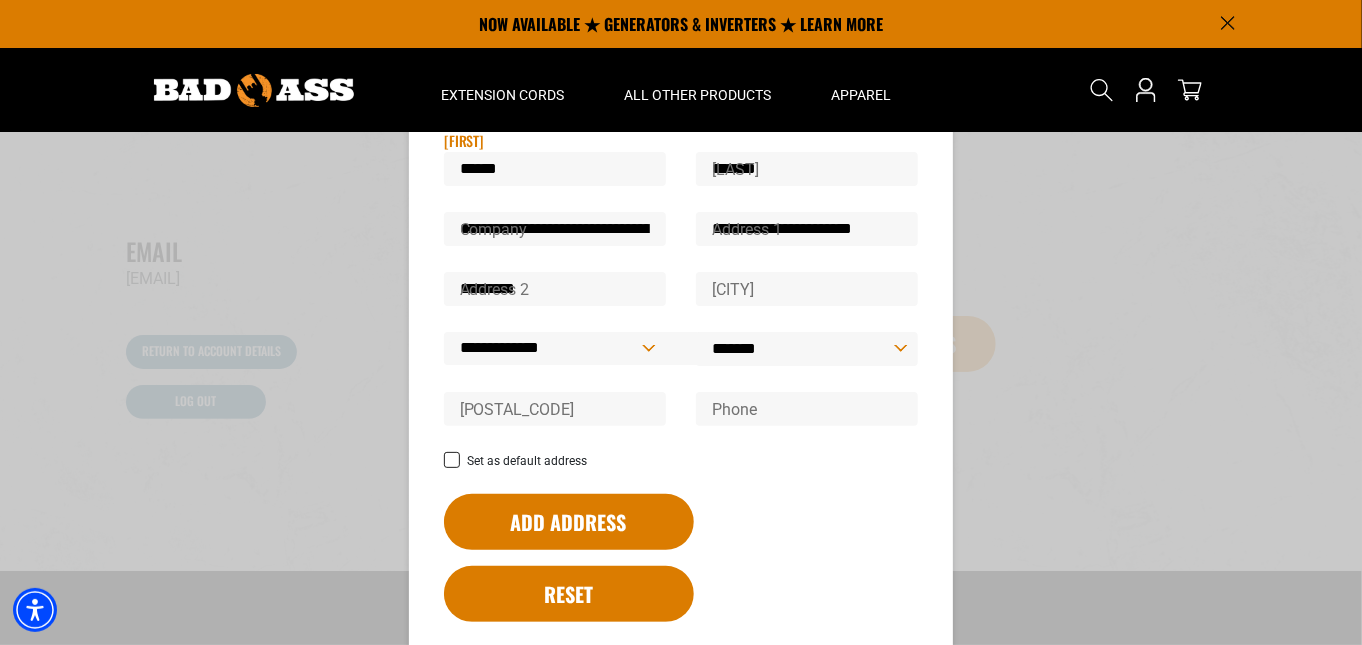 type on "**********" 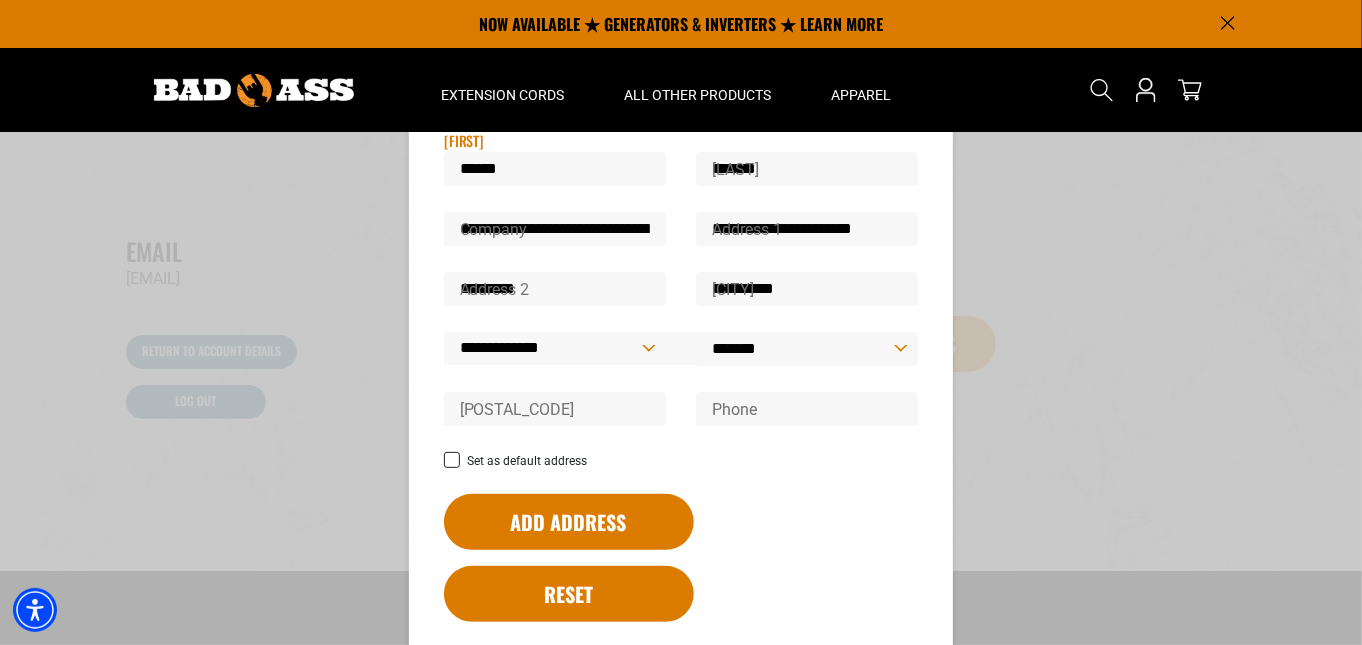 select on "********" 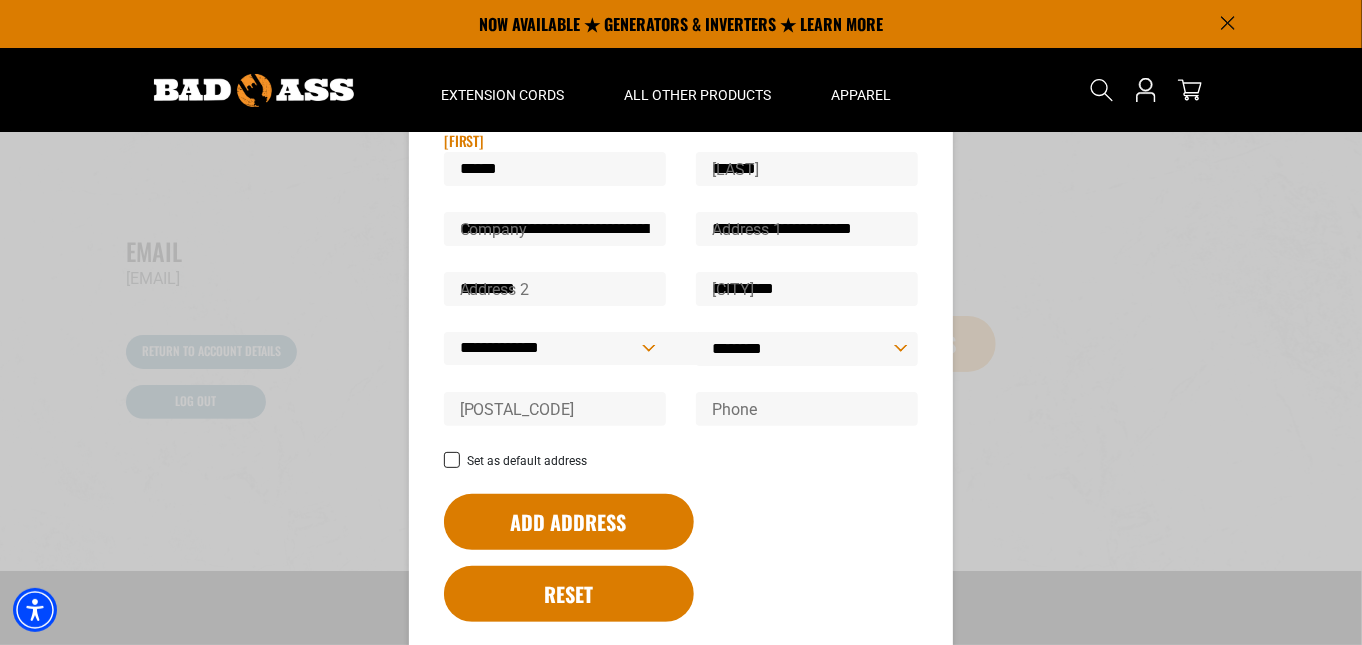 type on "*****" 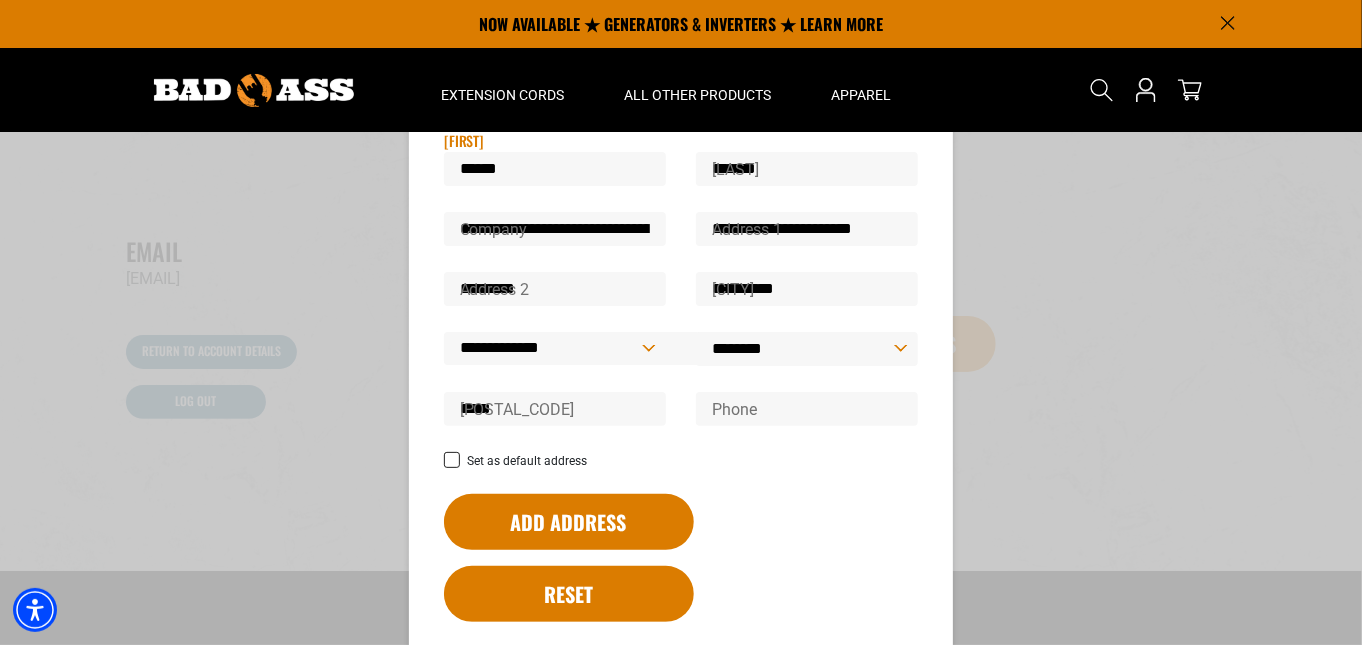 type on "**********" 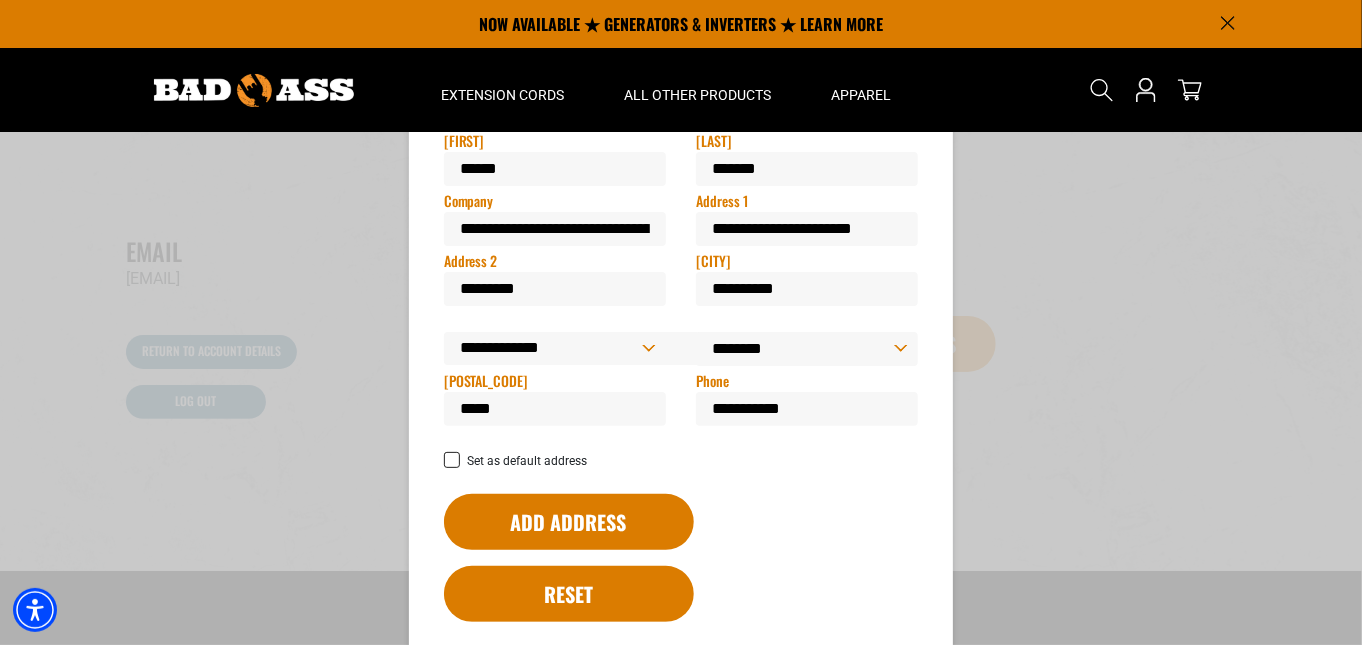 click 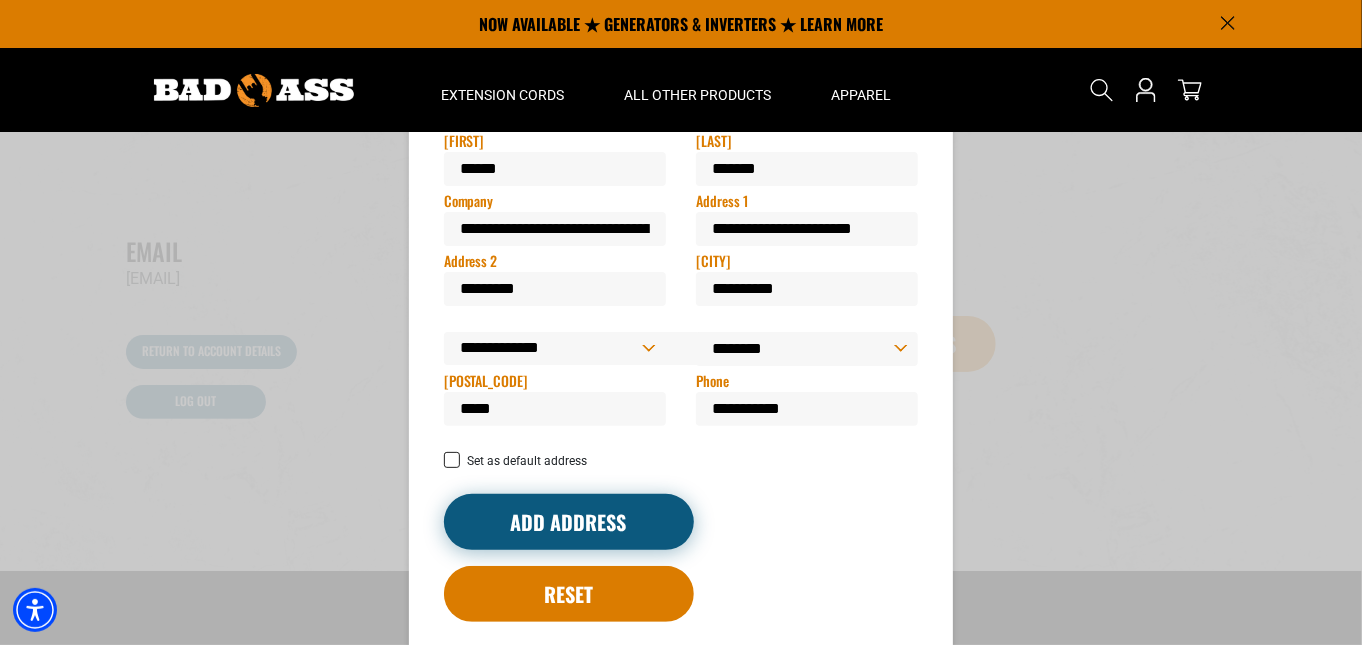 click on "Add address" at bounding box center [569, 522] 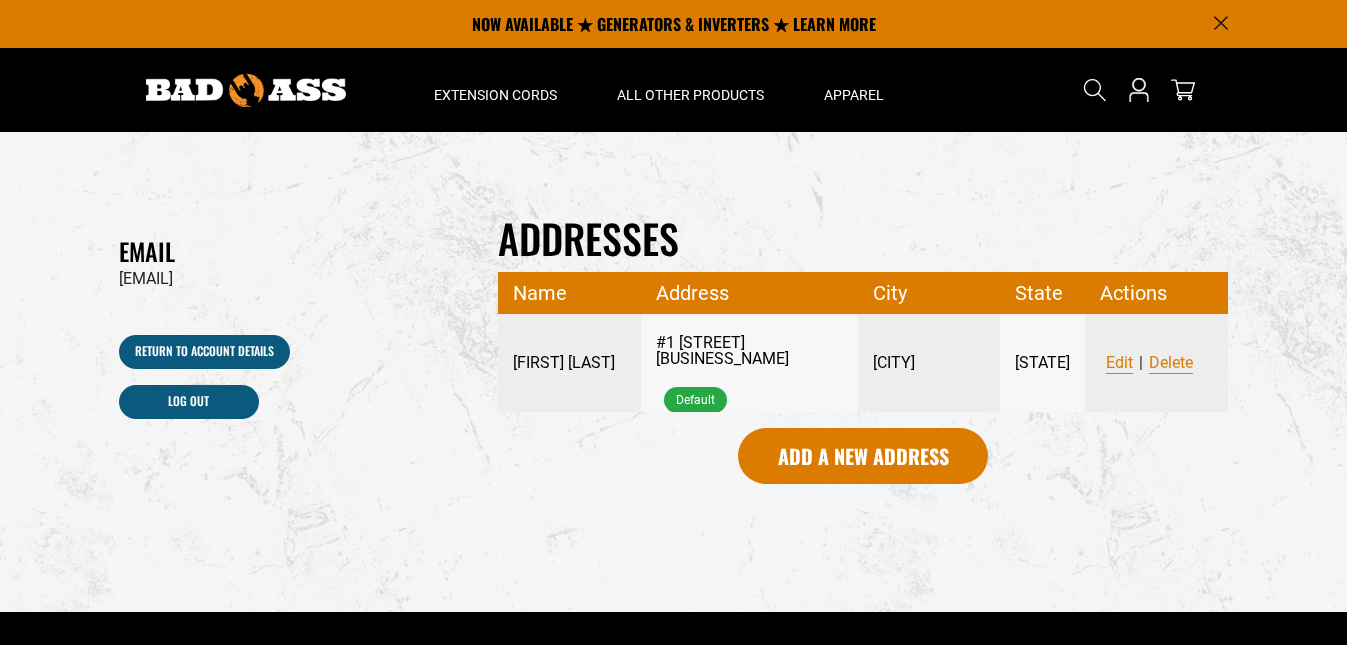select on "********" 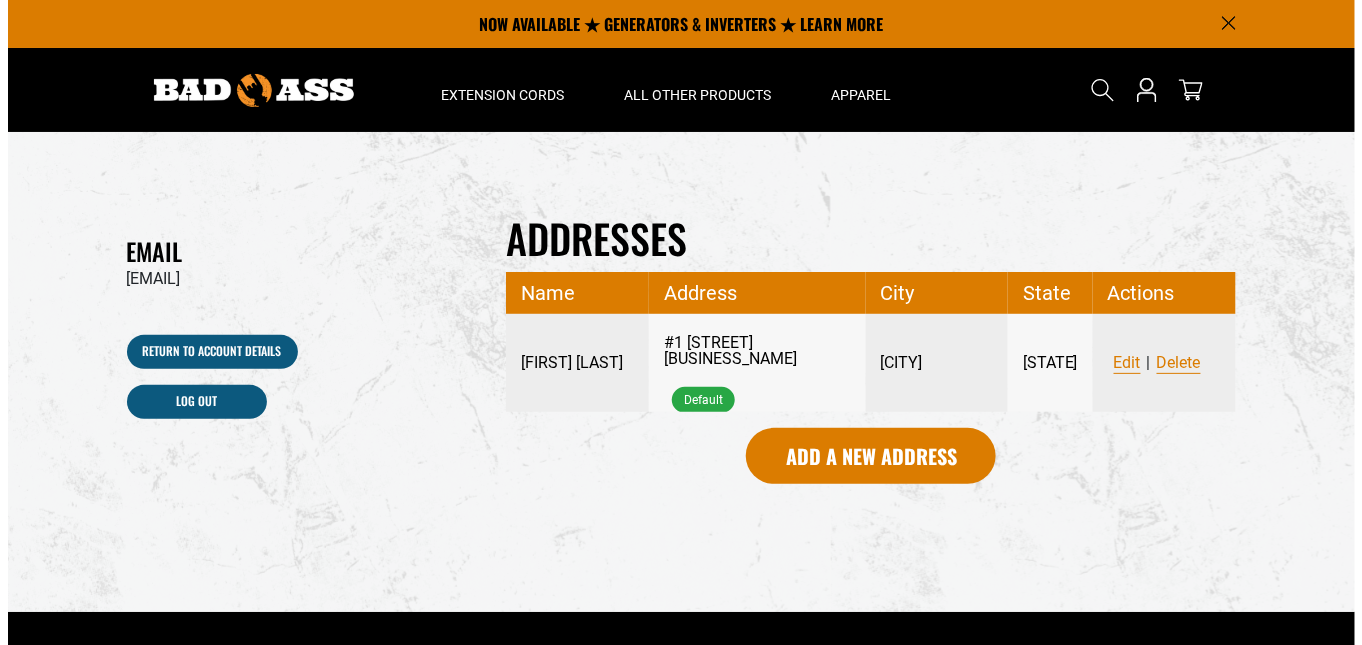 scroll, scrollTop: 0, scrollLeft: 0, axis: both 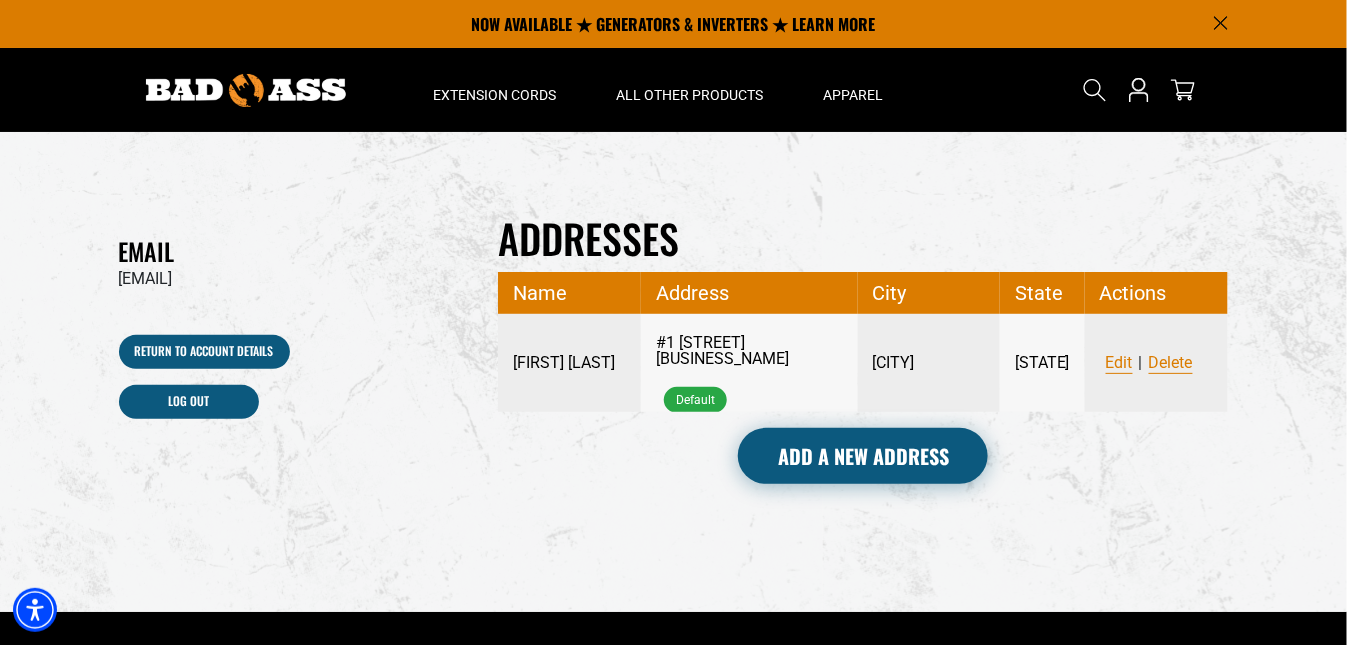 click on "Add a new address" at bounding box center [863, 456] 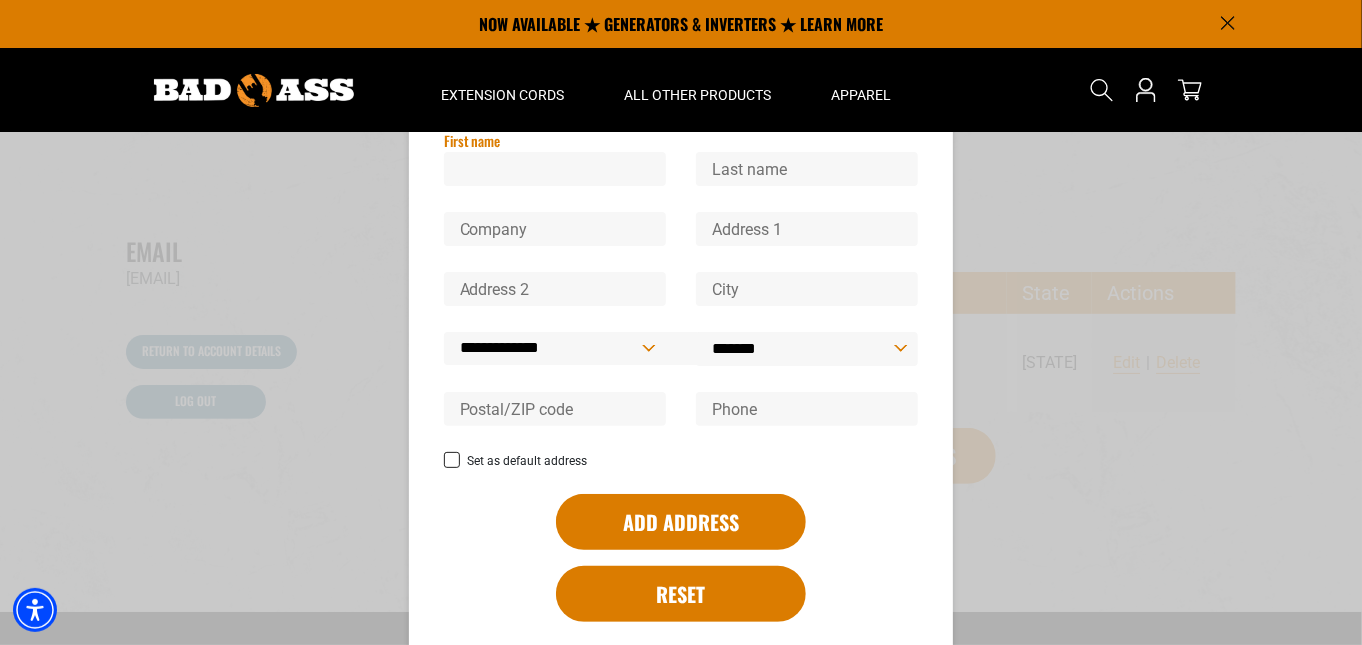 click on "First name" at bounding box center [555, 169] 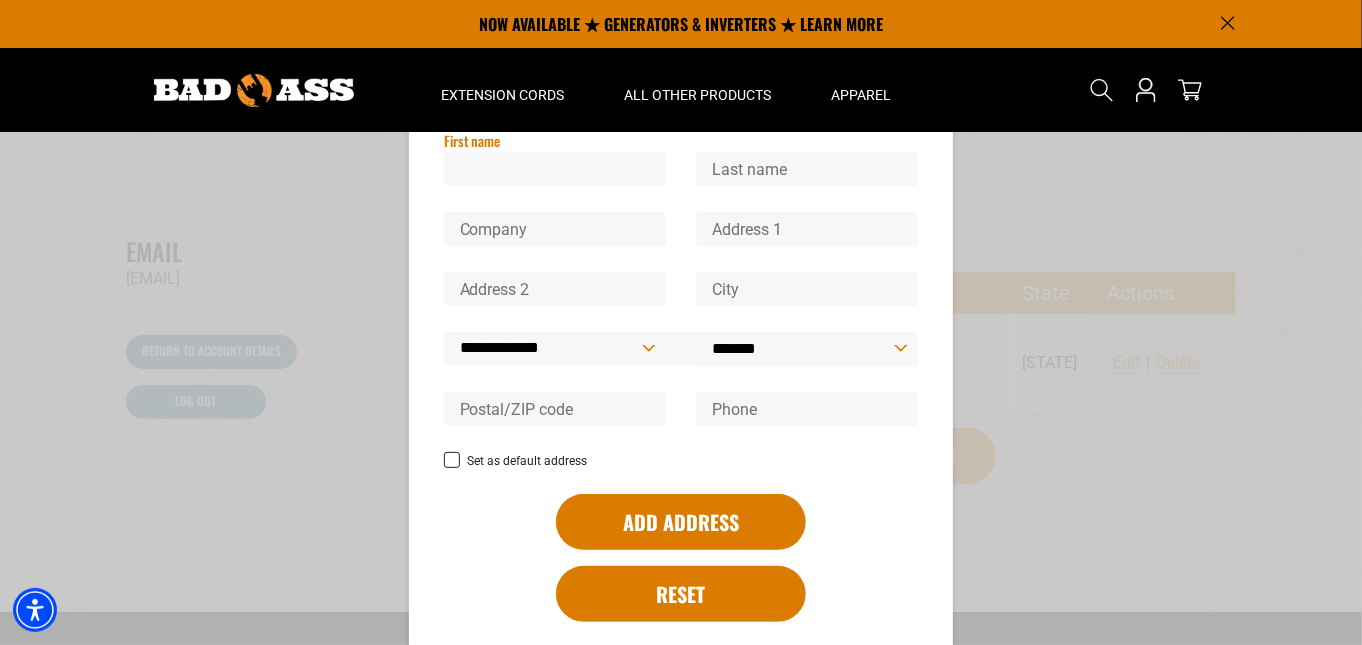 type on "******" 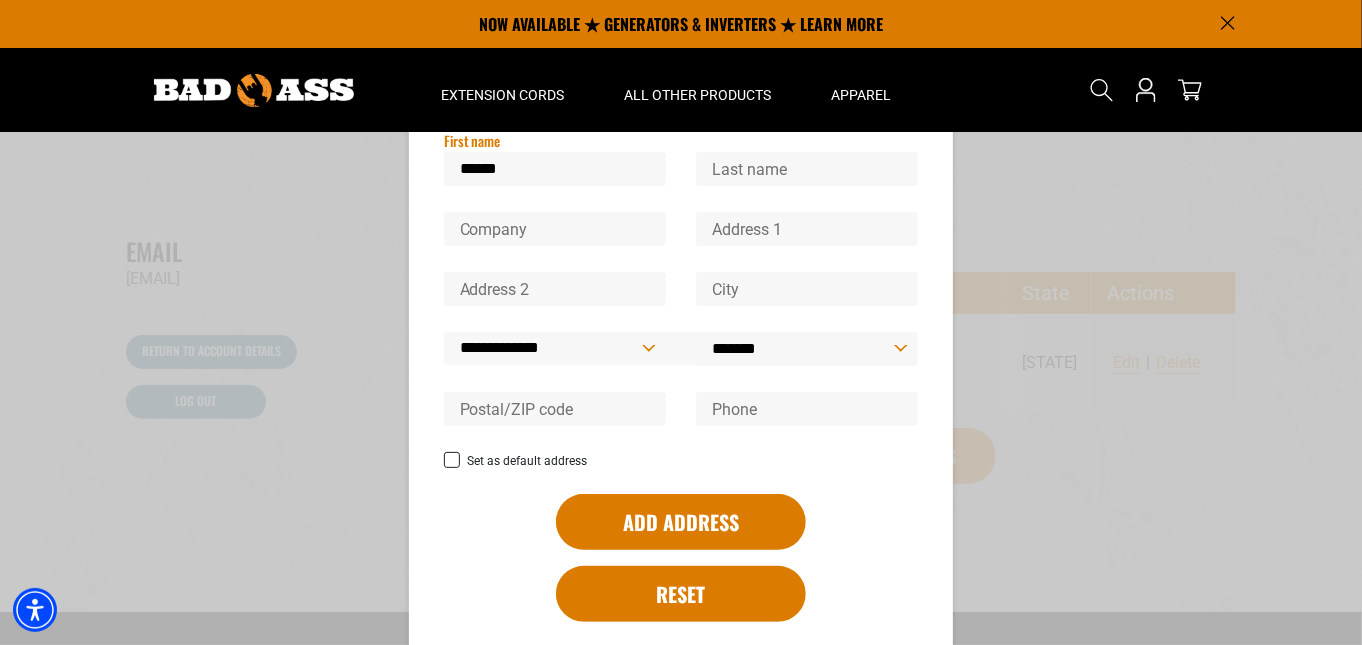 type on "*******" 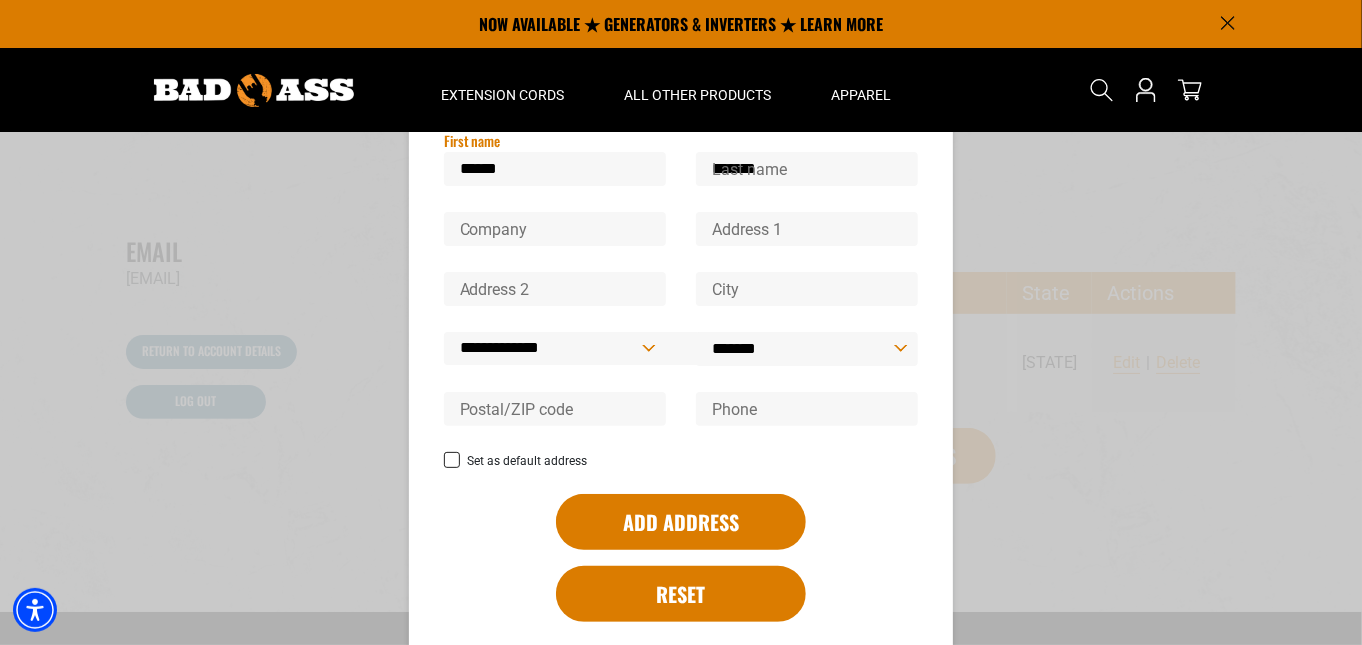 type on "**********" 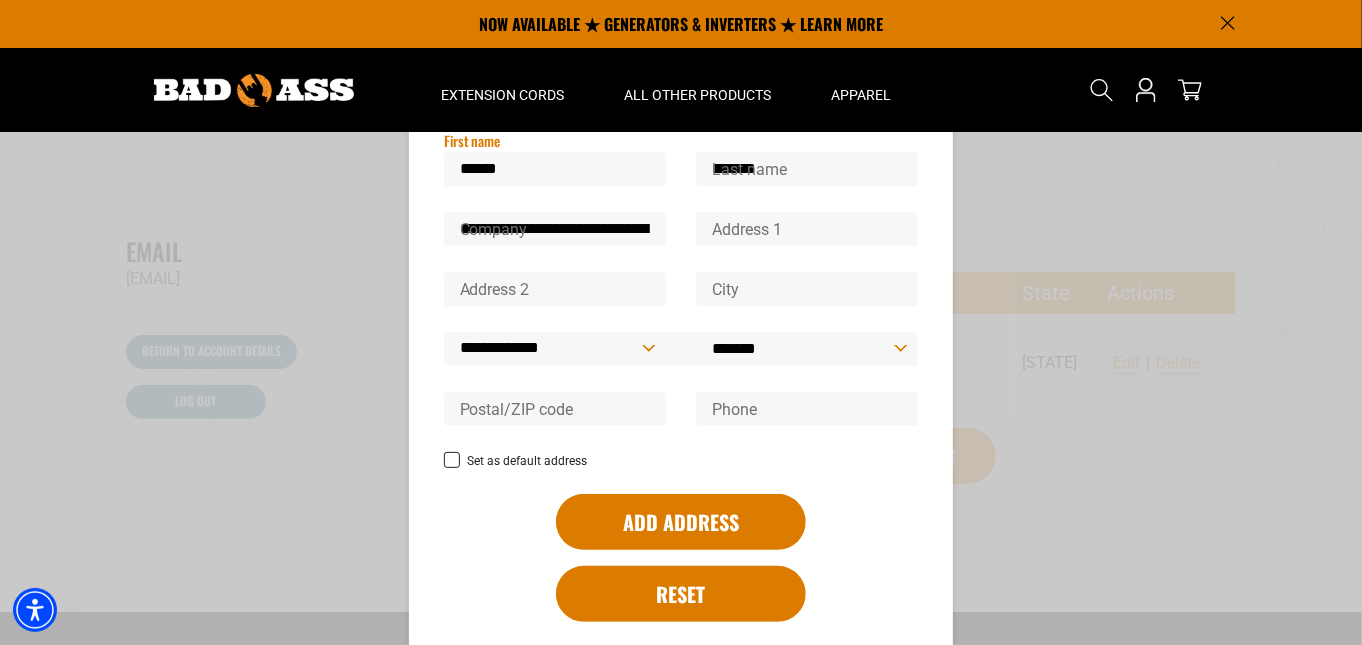 type on "**********" 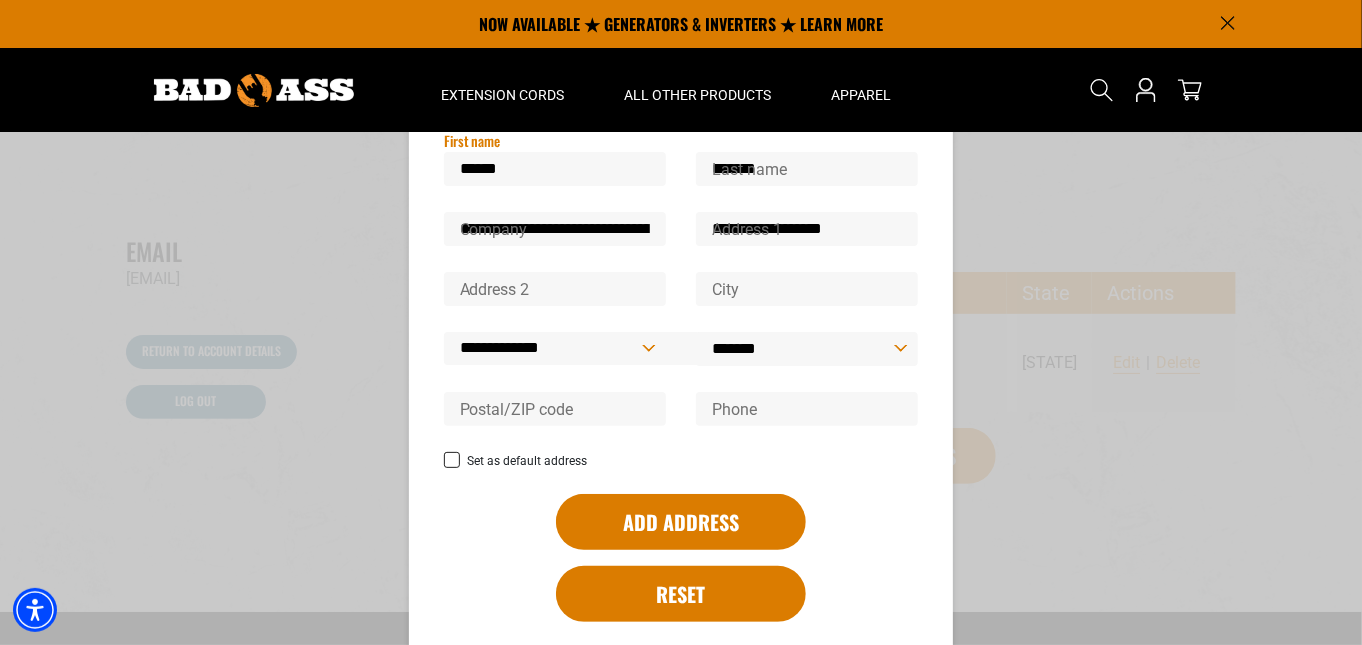 type on "********" 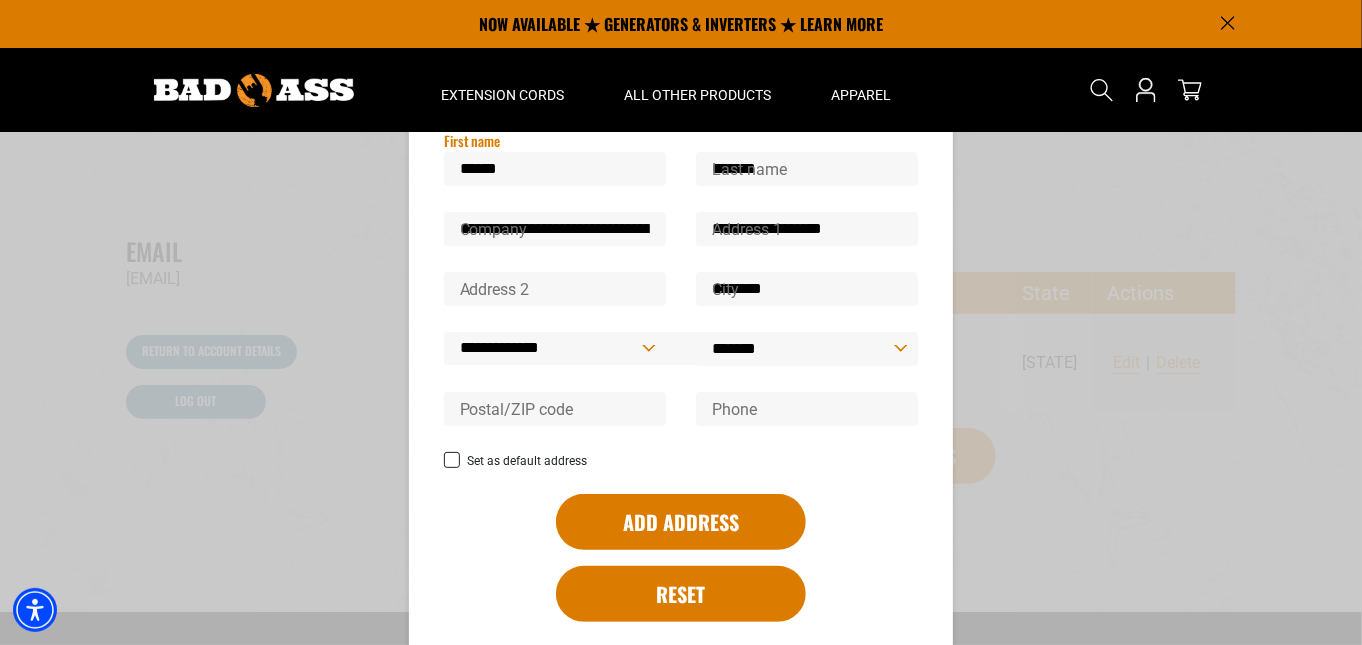 select on "********" 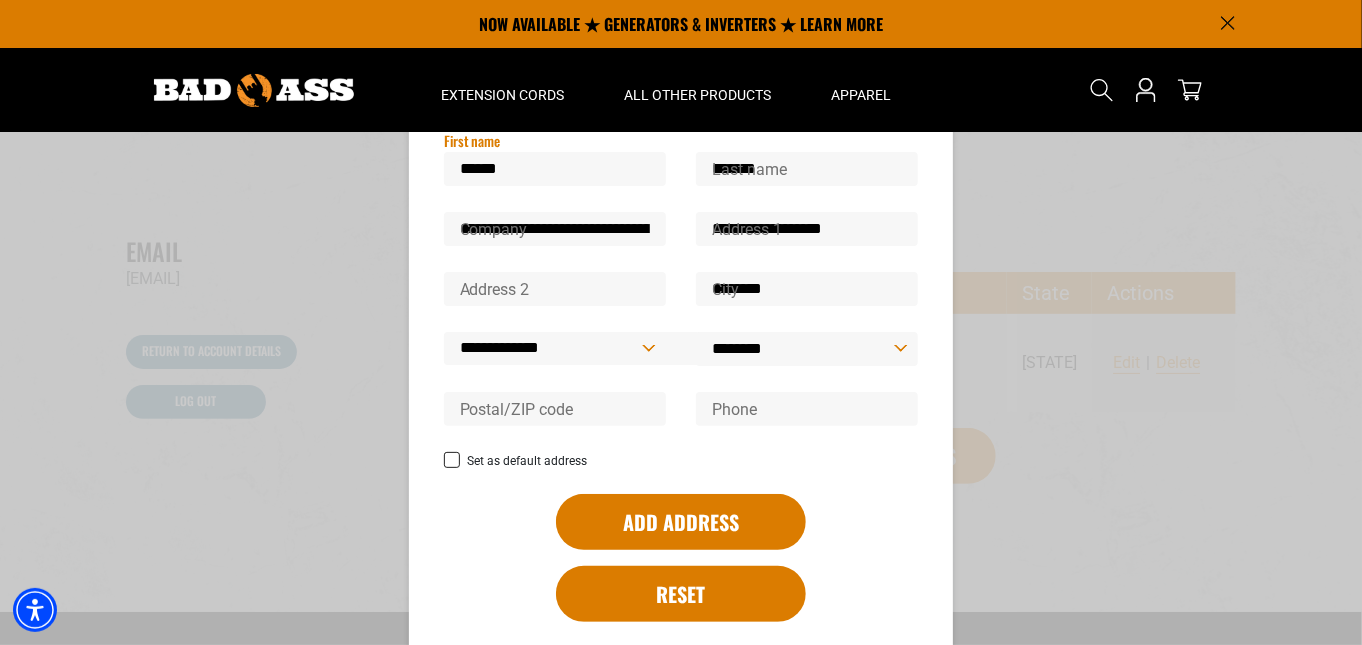 type on "*****" 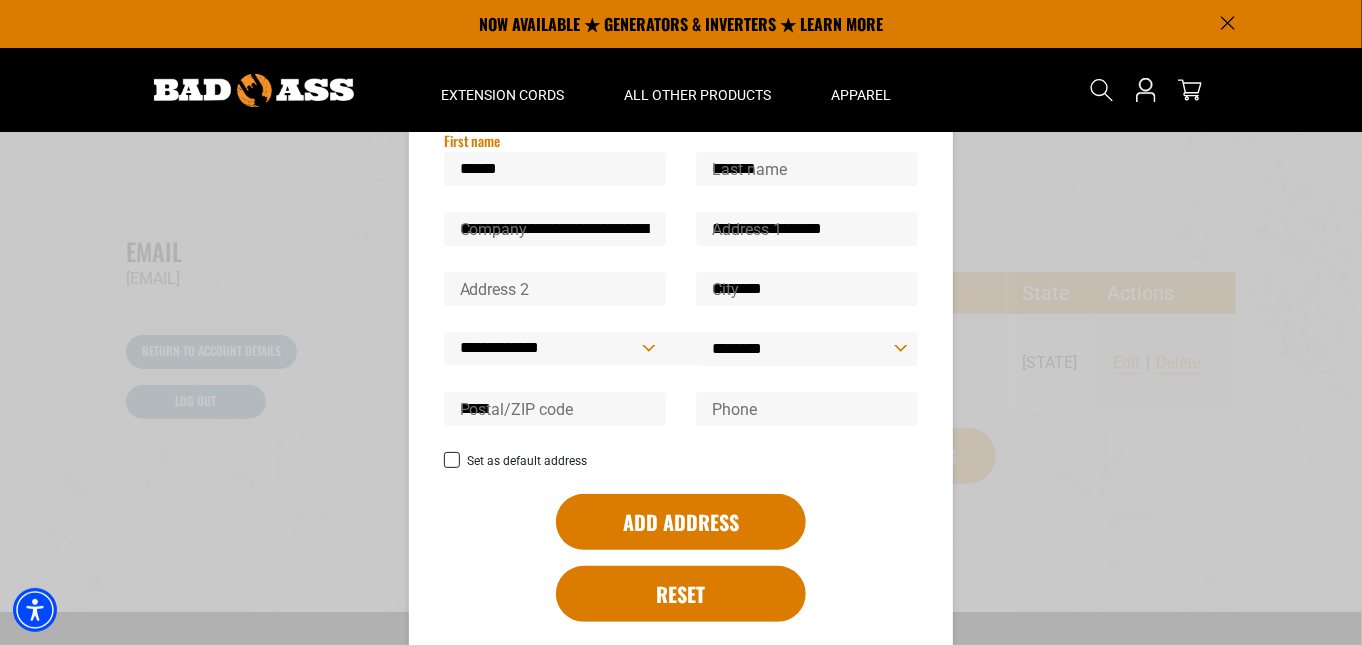 type on "**********" 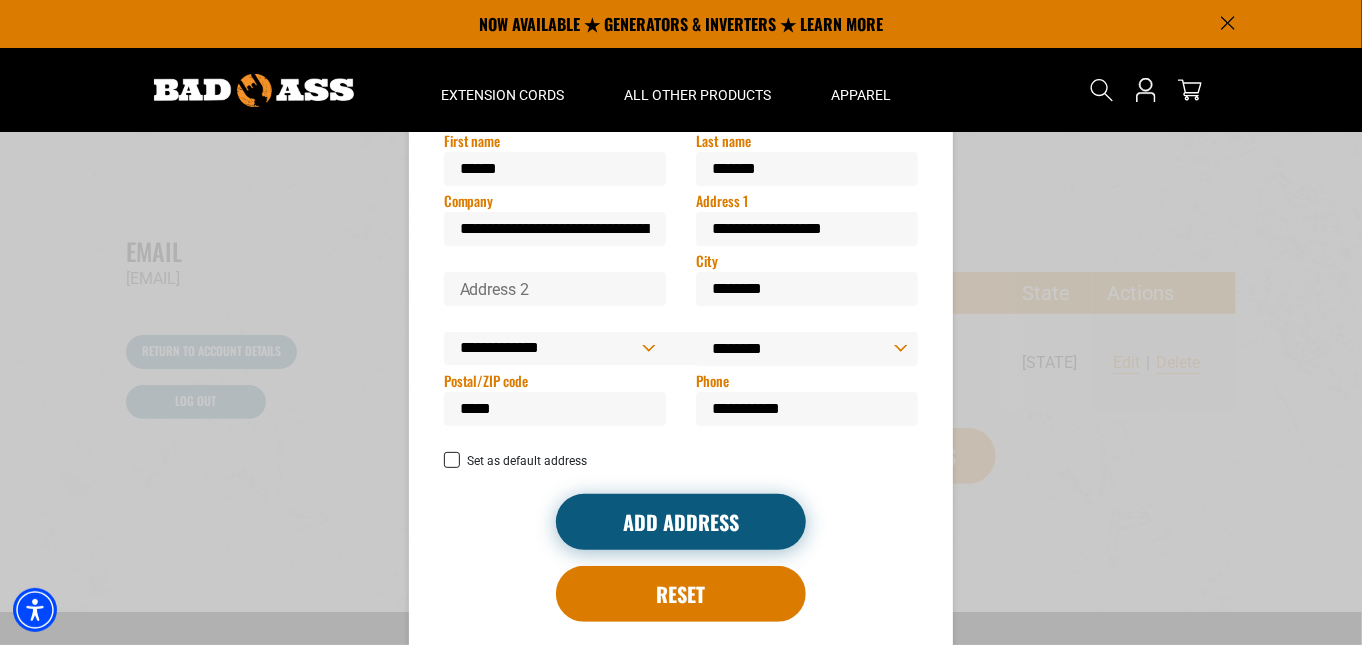 click on "Add address" at bounding box center [681, 522] 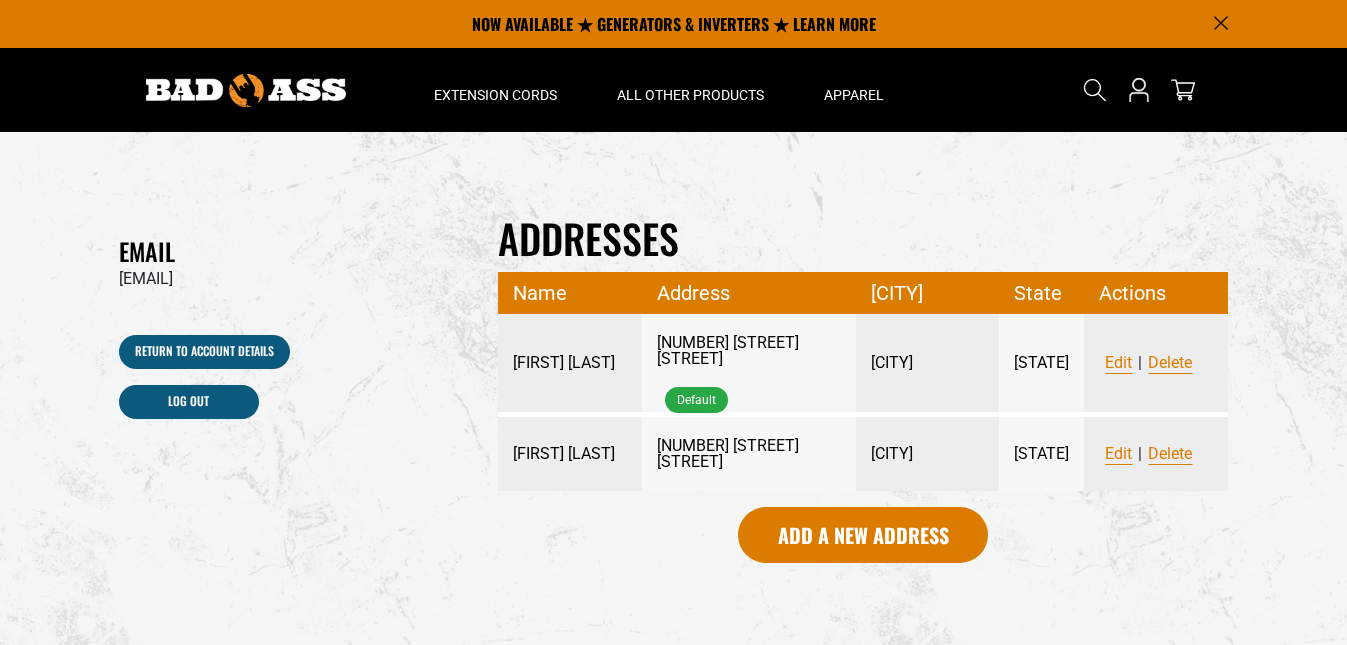 select on "********" 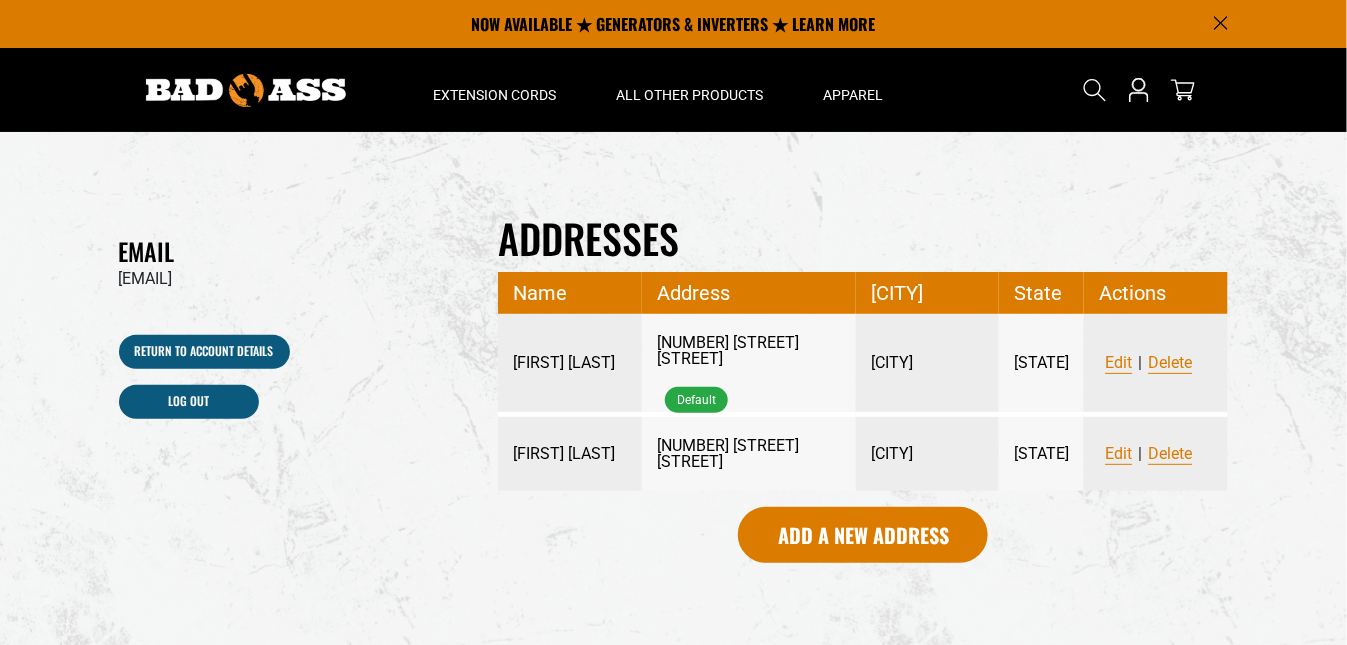scroll, scrollTop: 0, scrollLeft: 0, axis: both 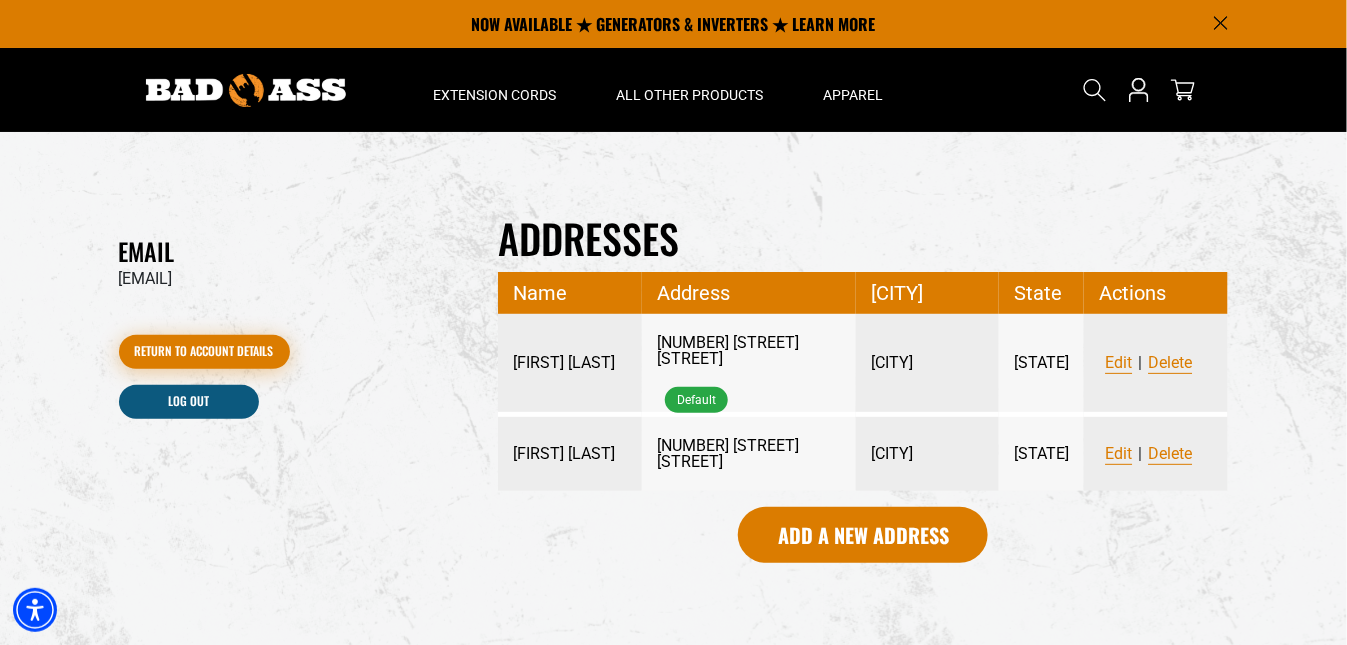click on "Return to Account details" at bounding box center [204, 352] 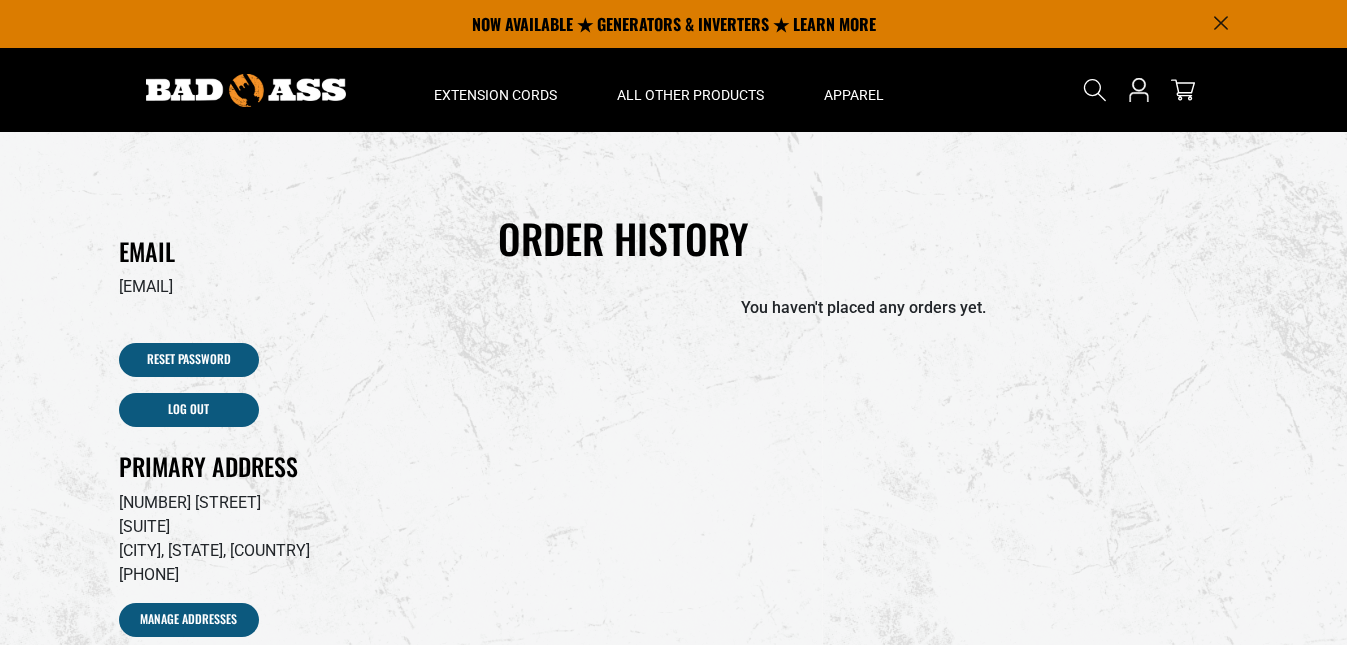 scroll, scrollTop: 0, scrollLeft: 0, axis: both 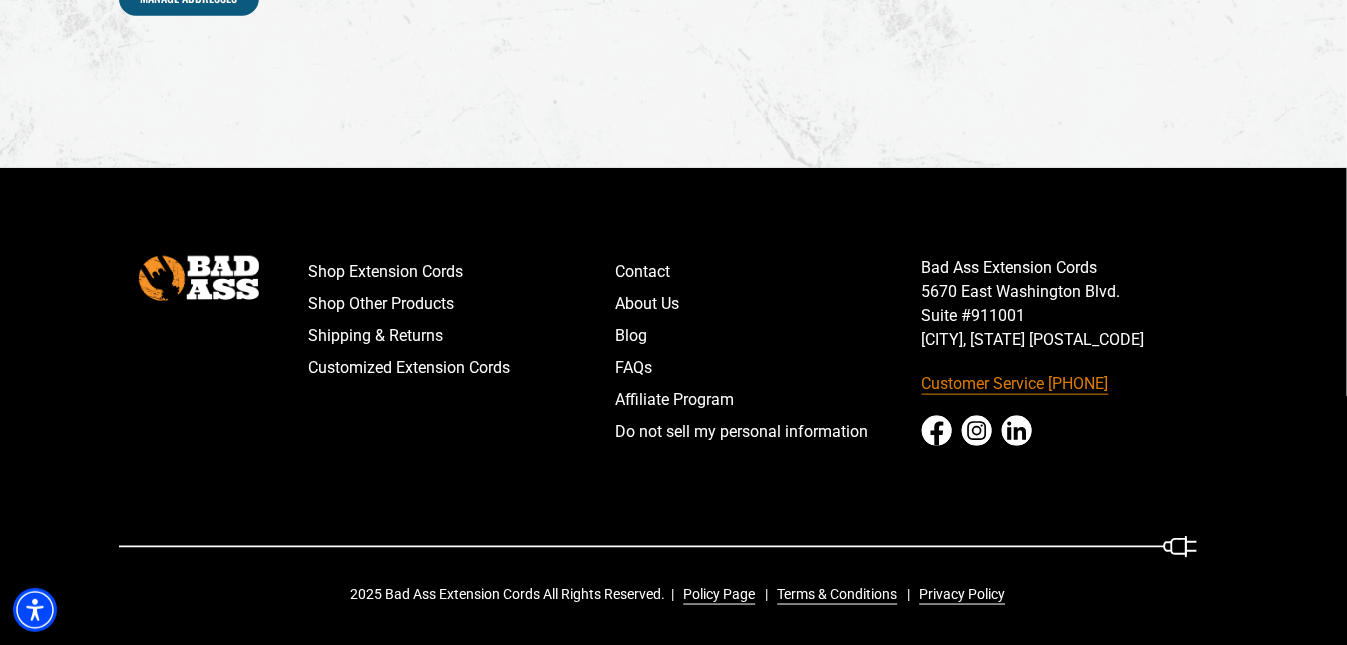 click on "Customer Service [PHONE]" at bounding box center [1075, 384] 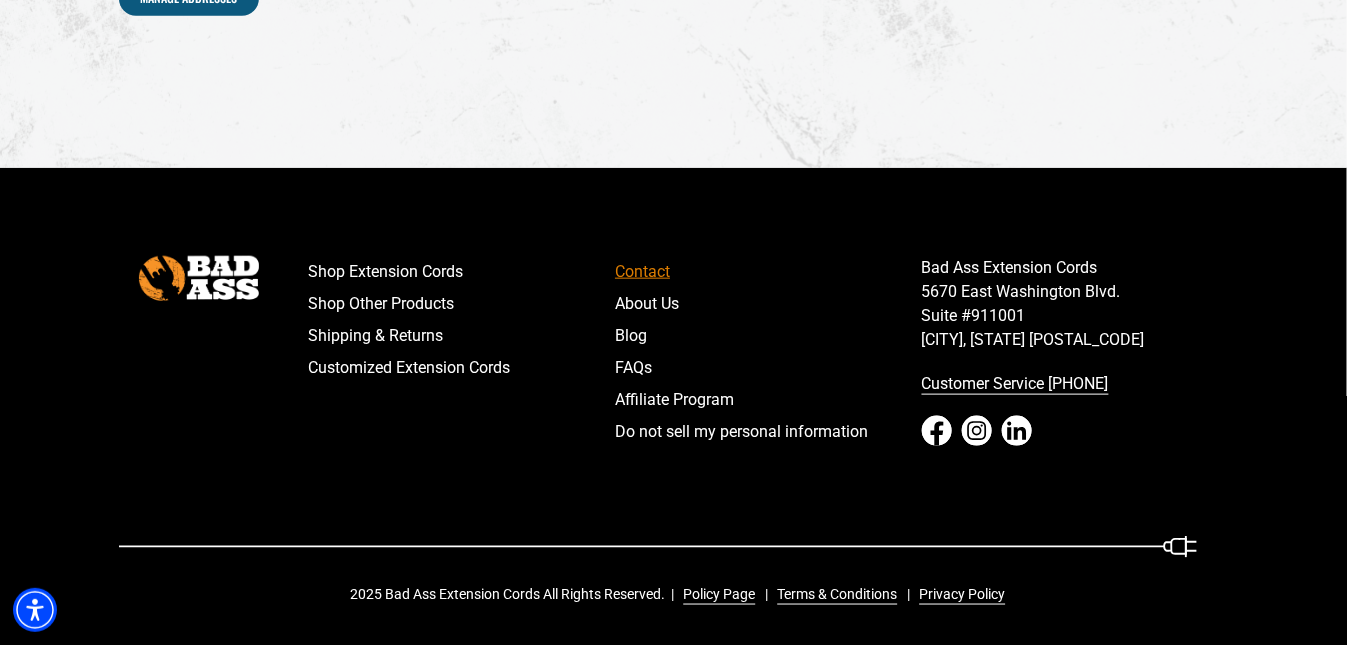 click on "Contact" at bounding box center (768, 272) 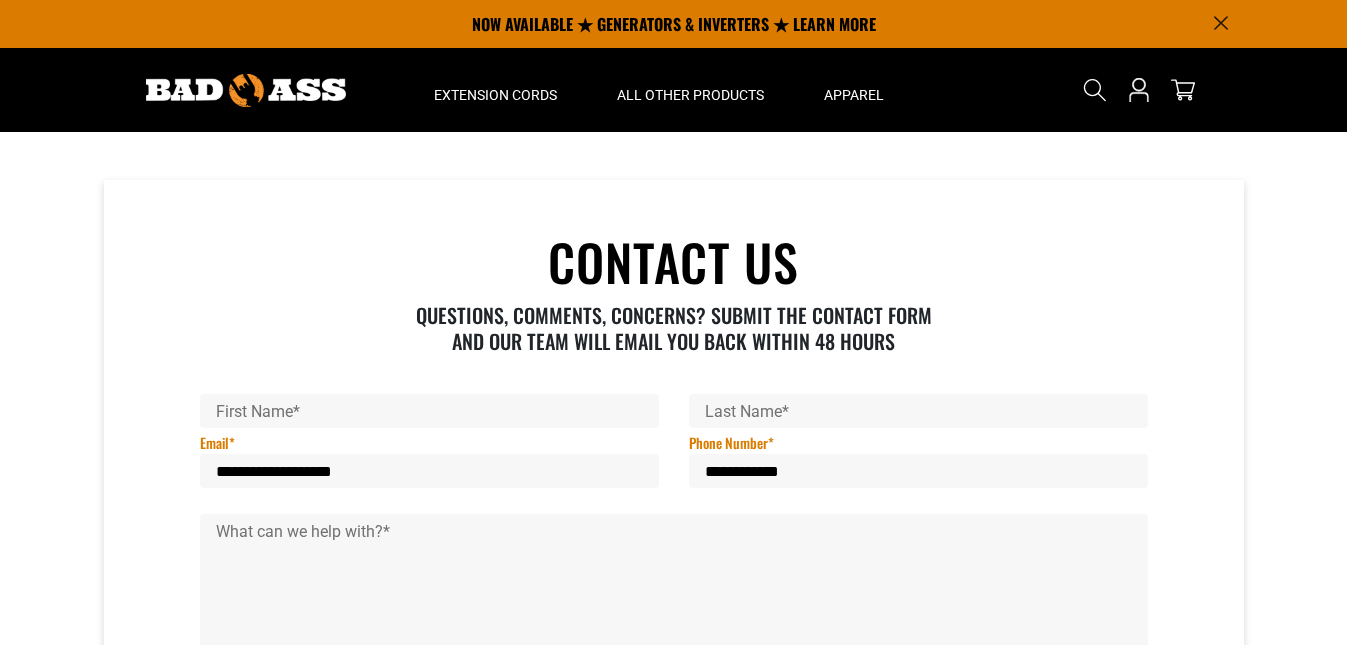 scroll, scrollTop: 0, scrollLeft: 0, axis: both 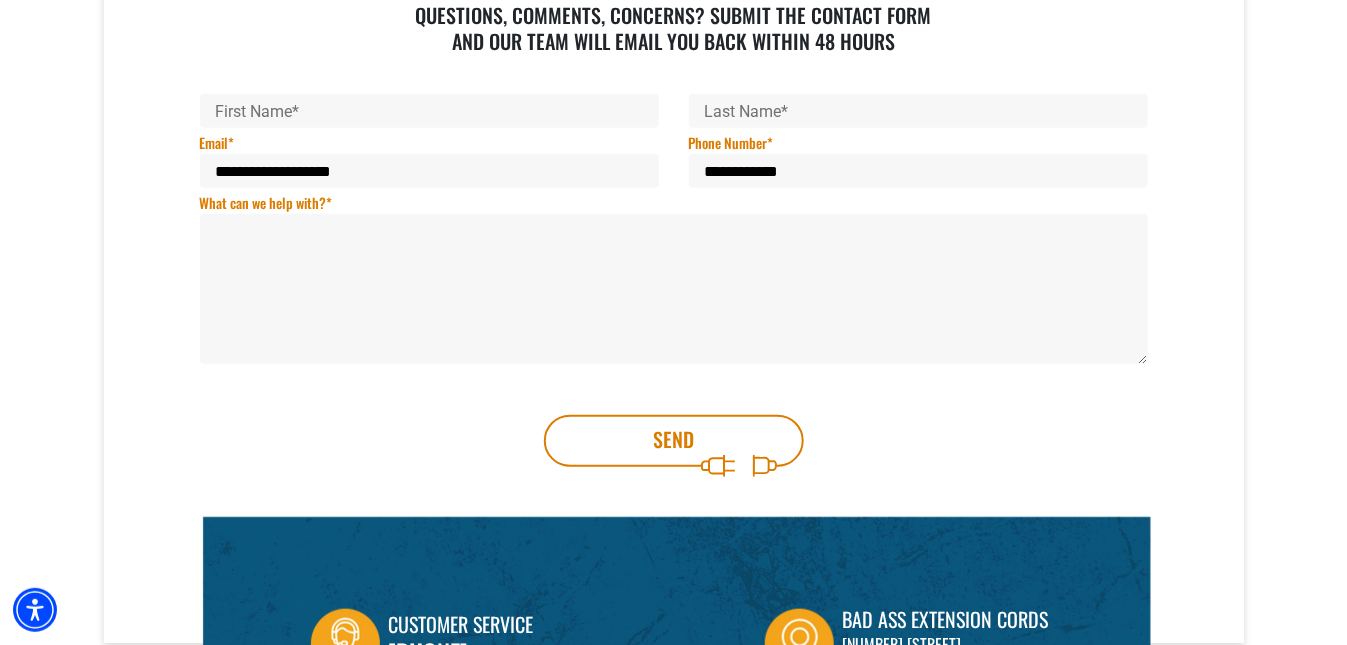 click on "What can we help with? *" at bounding box center (674, 289) 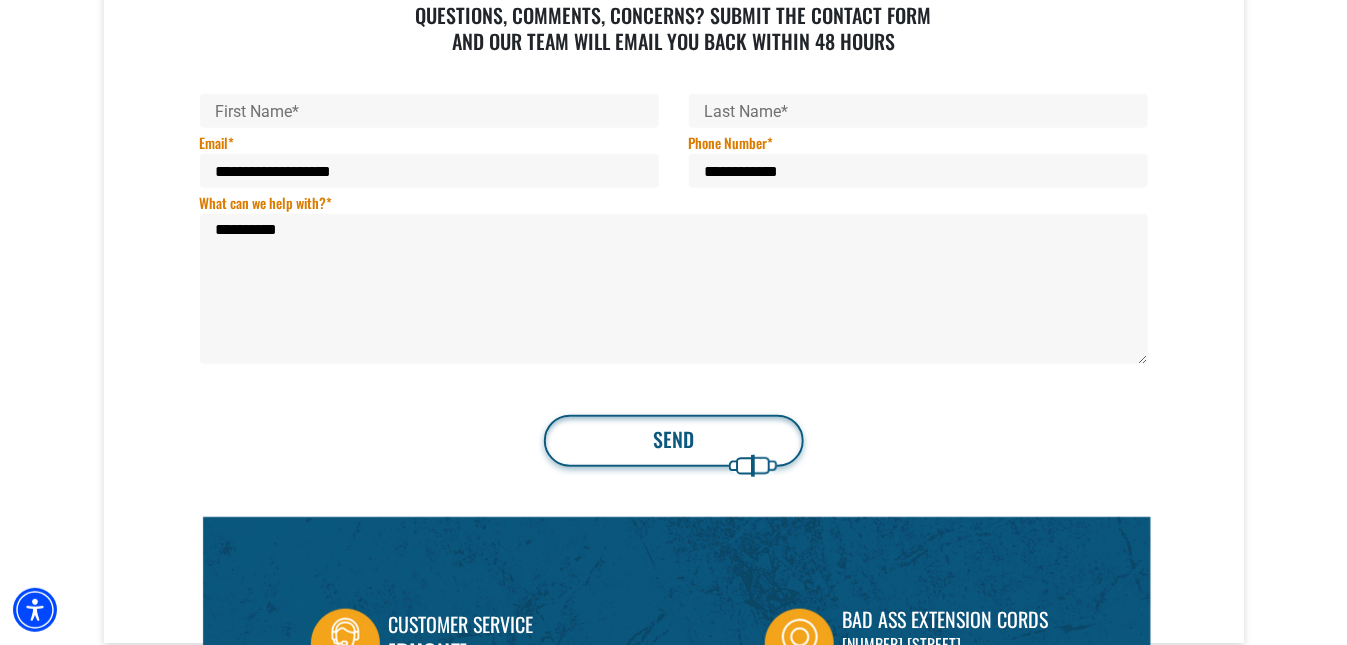 type on "**********" 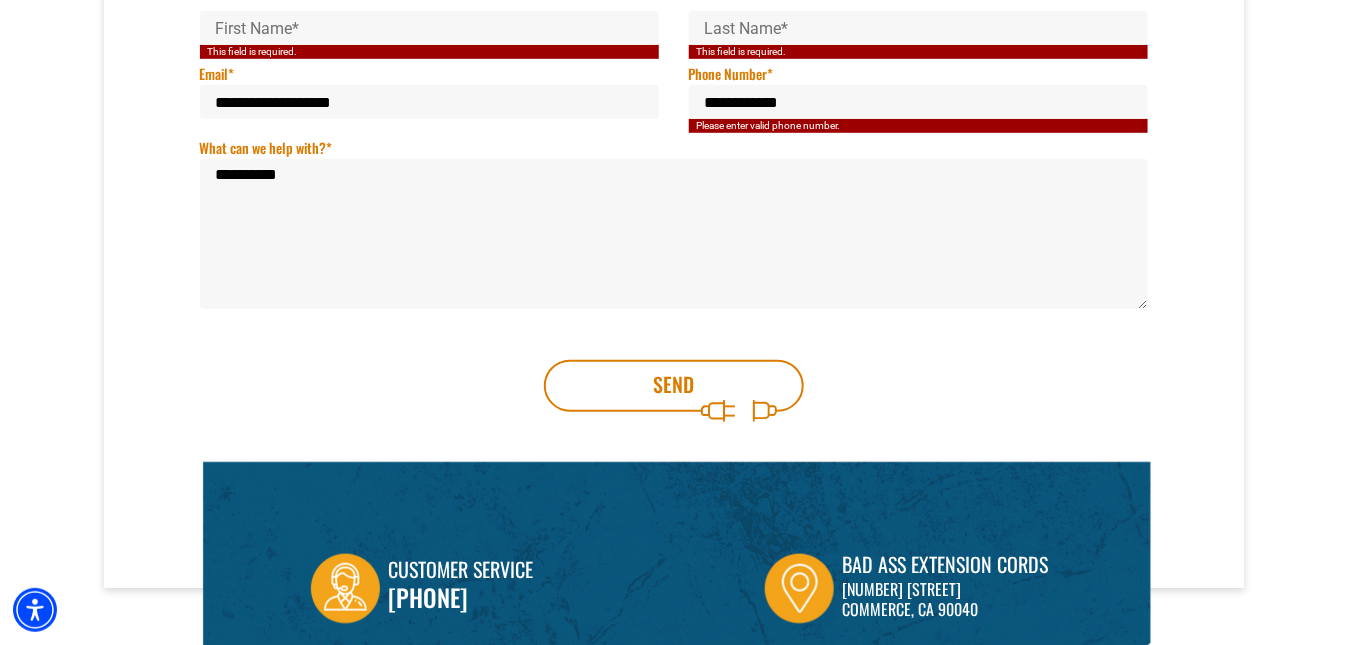 scroll, scrollTop: 500, scrollLeft: 0, axis: vertical 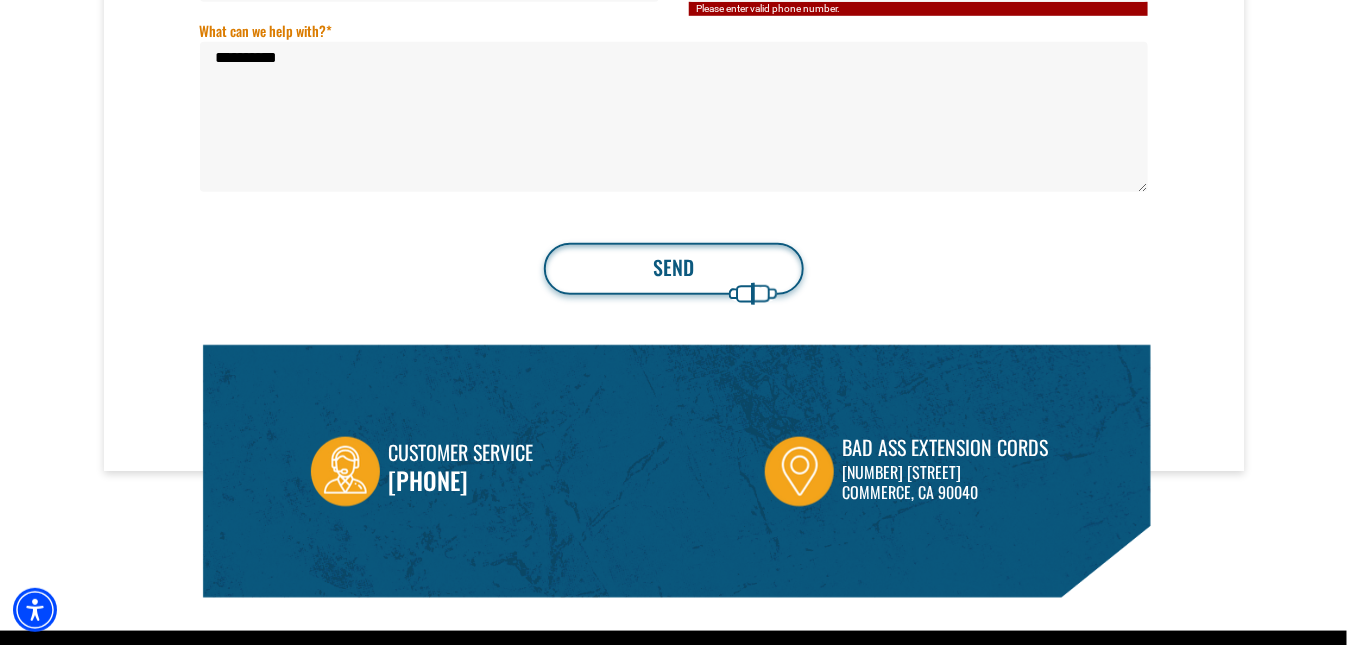 click on "Send" at bounding box center [674, 269] 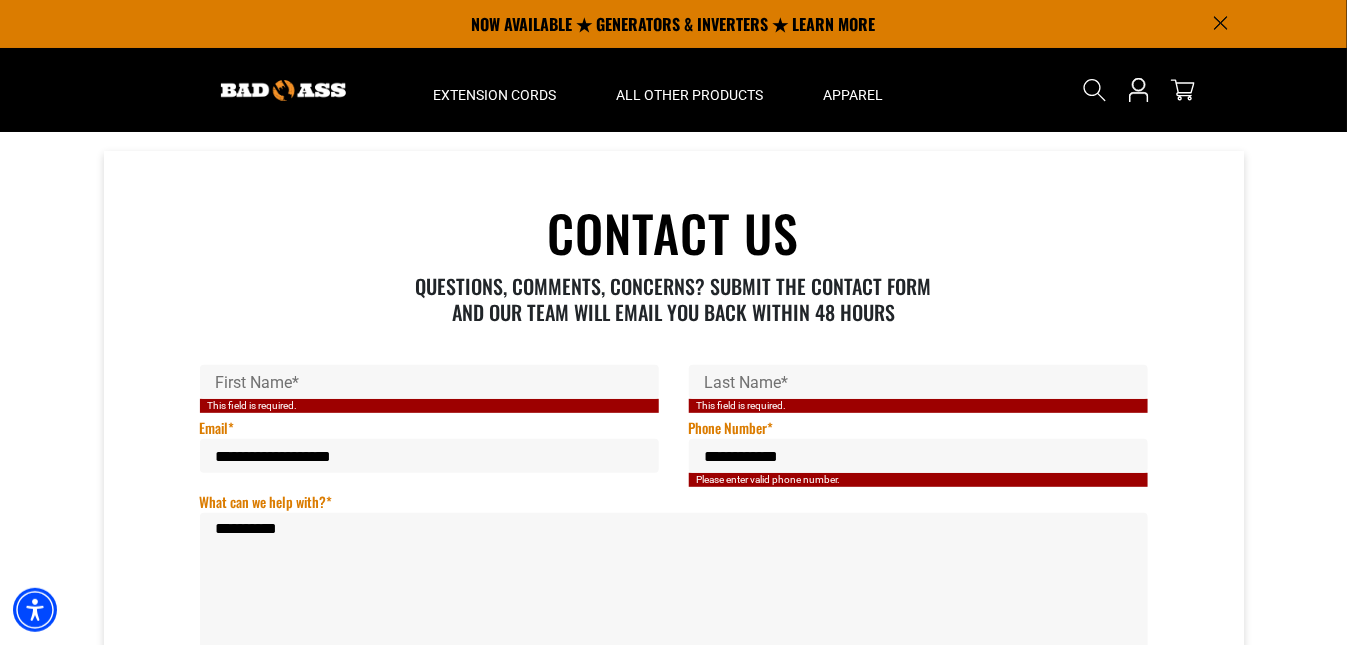 scroll, scrollTop: 0, scrollLeft: 0, axis: both 